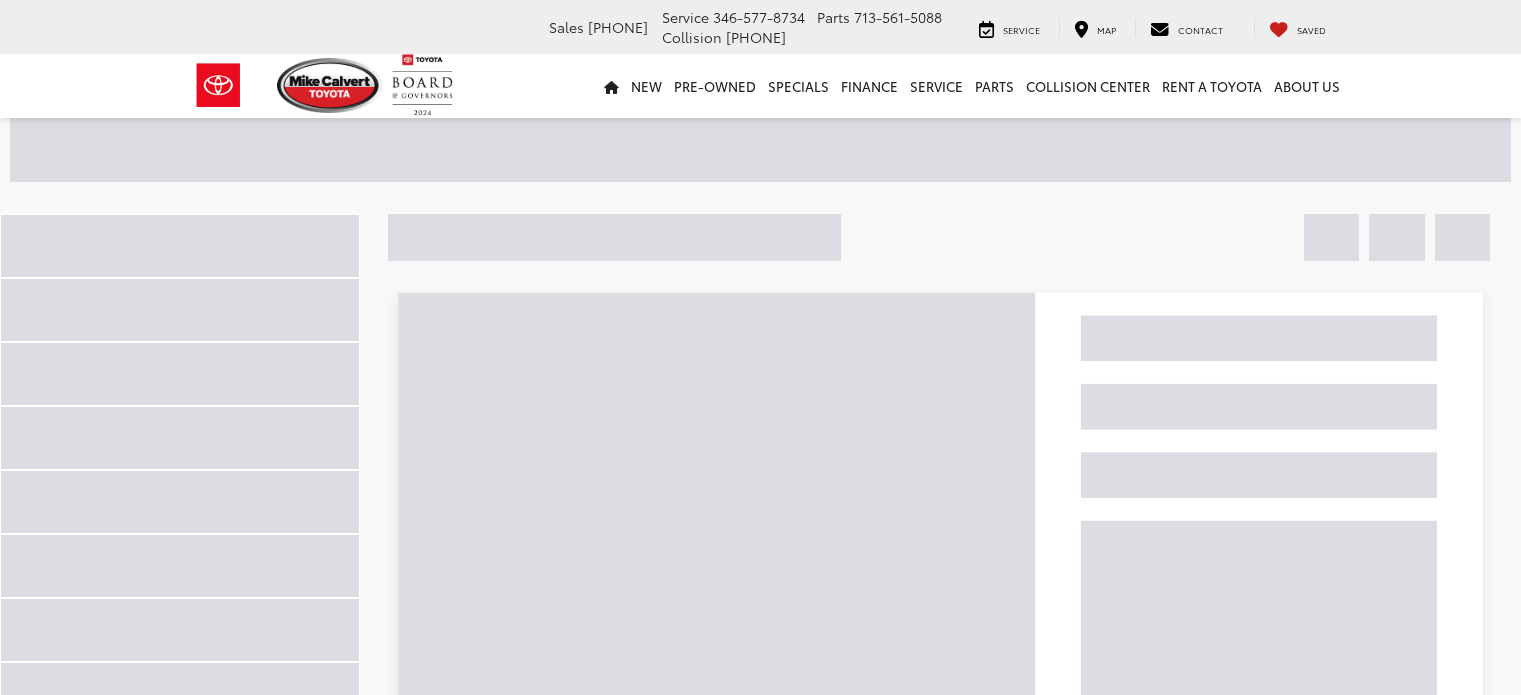 scroll, scrollTop: 0, scrollLeft: 0, axis: both 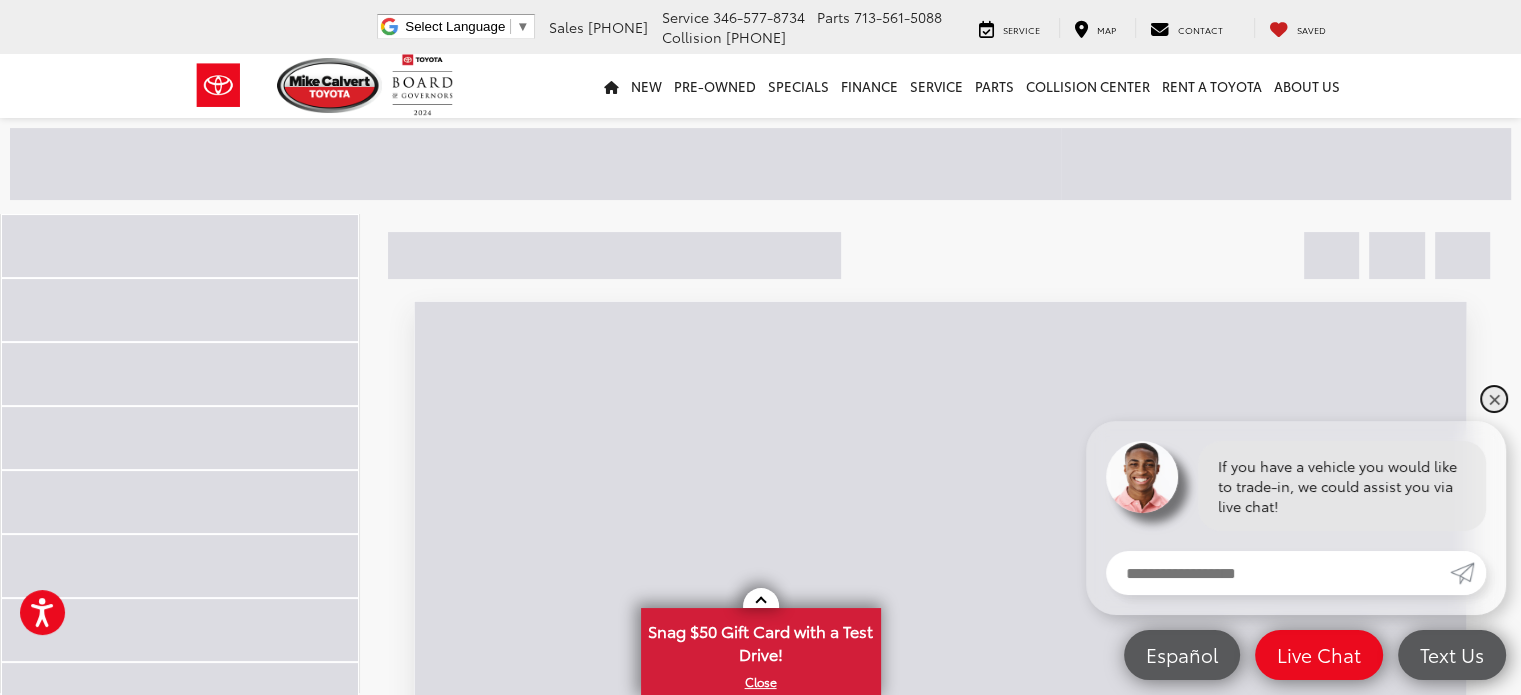 click on "✕" at bounding box center [1494, 399] 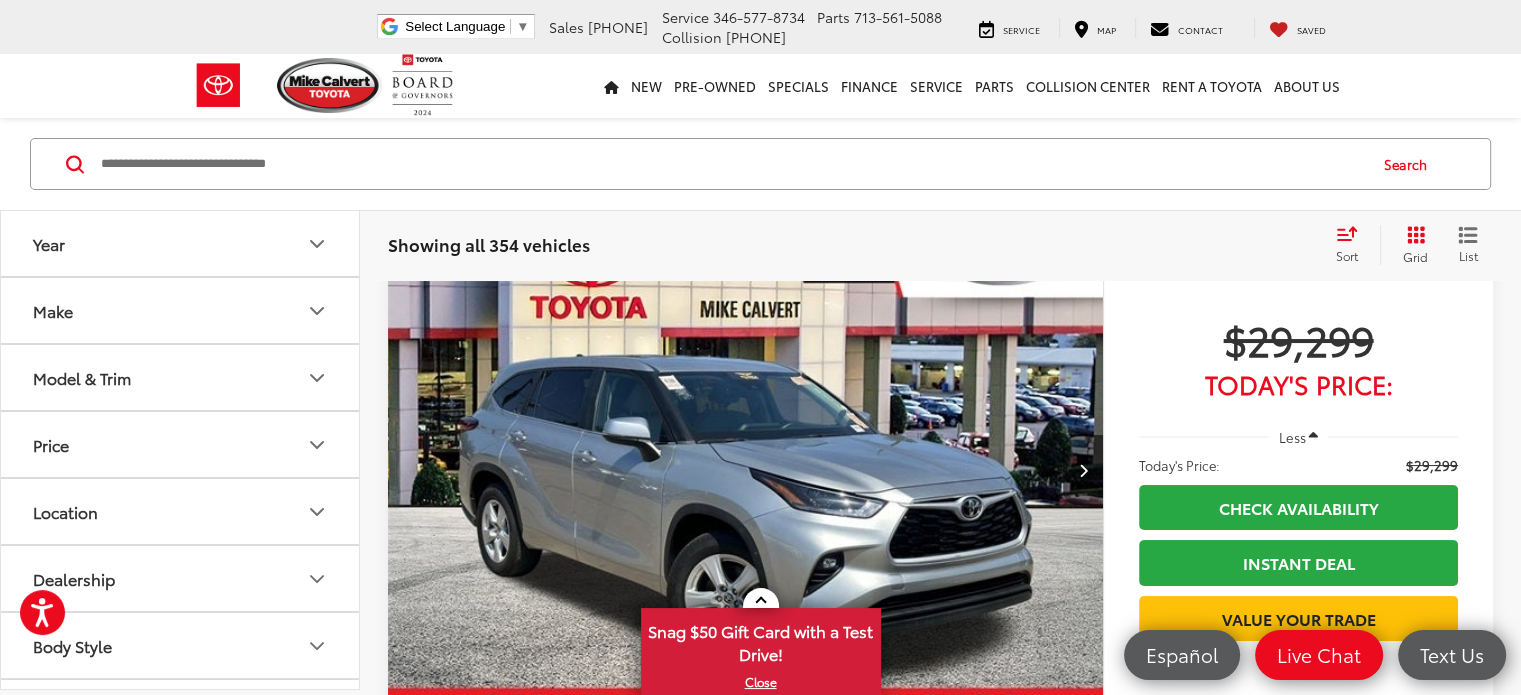 scroll, scrollTop: 0, scrollLeft: 0, axis: both 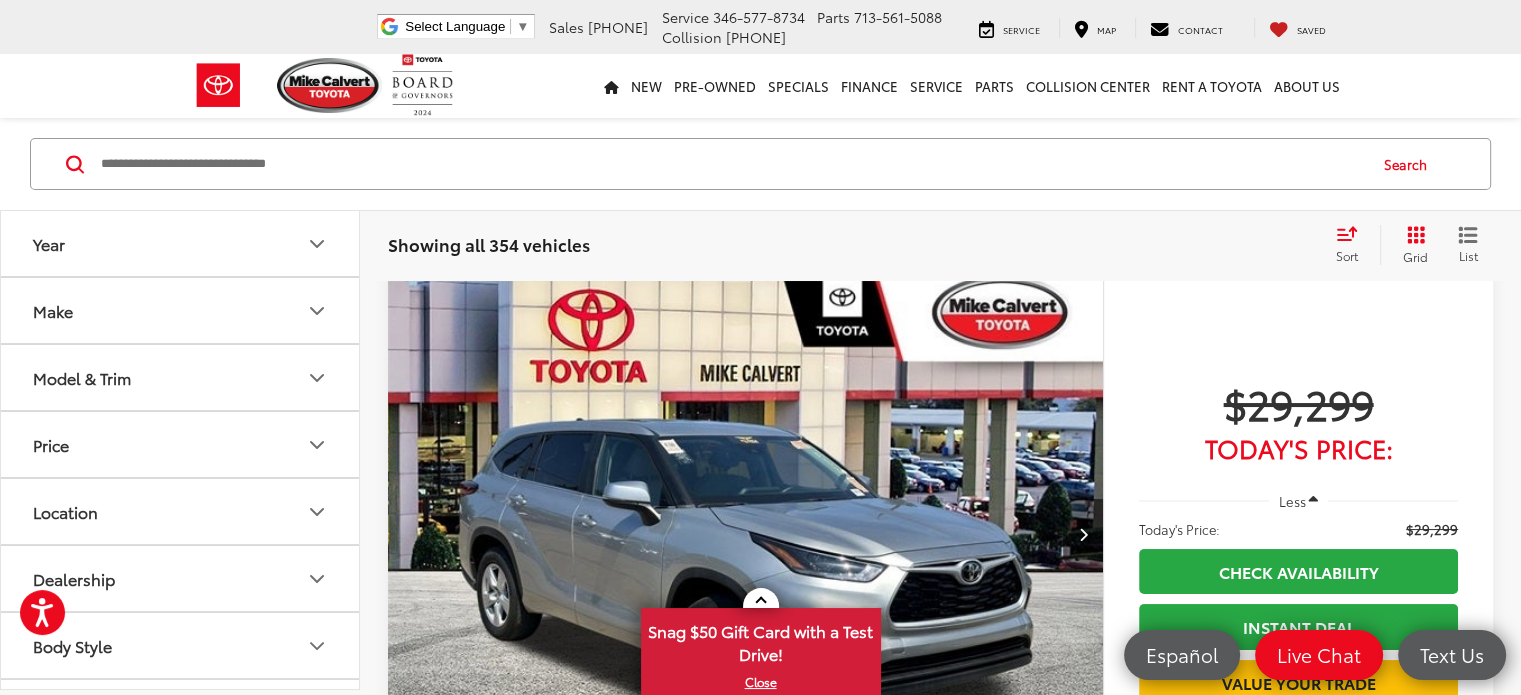 click on "Model & Trim" at bounding box center [181, 377] 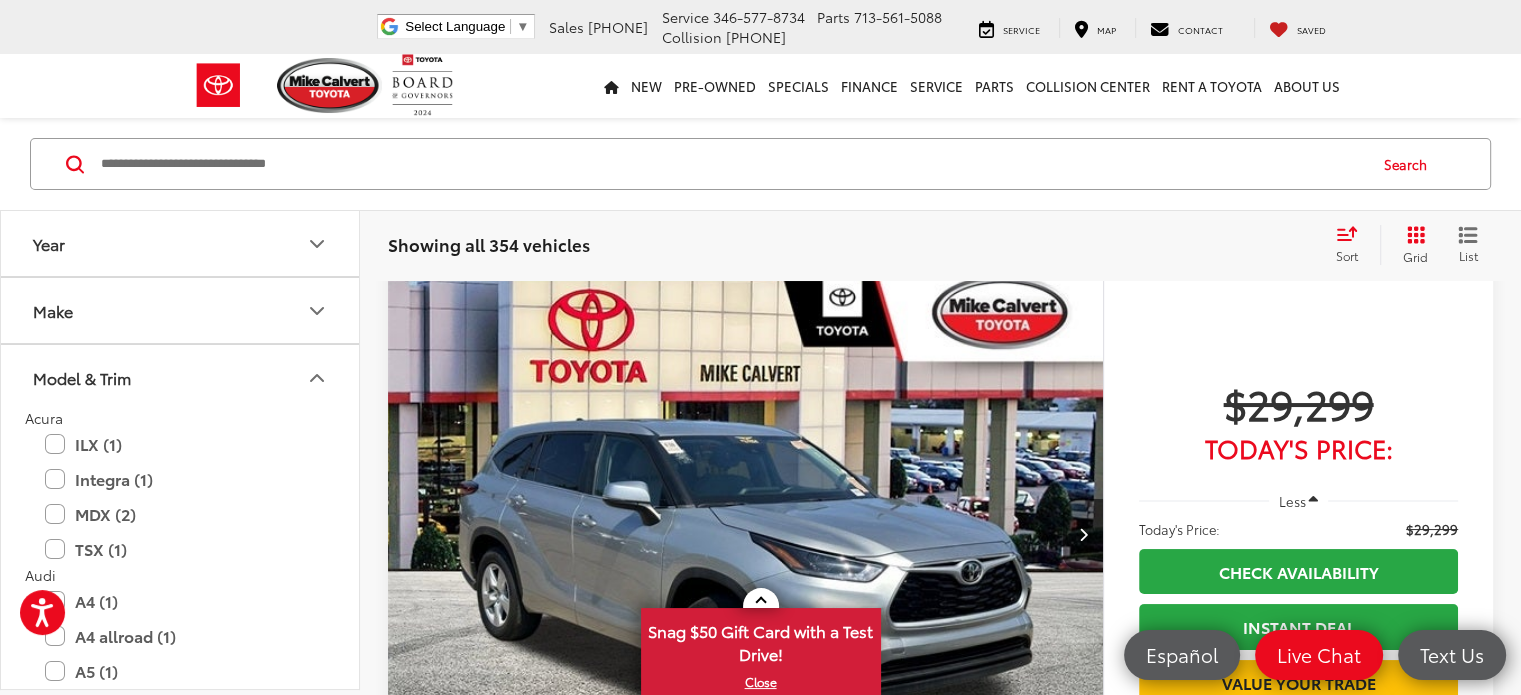 click on "Model & Trim" at bounding box center (181, 377) 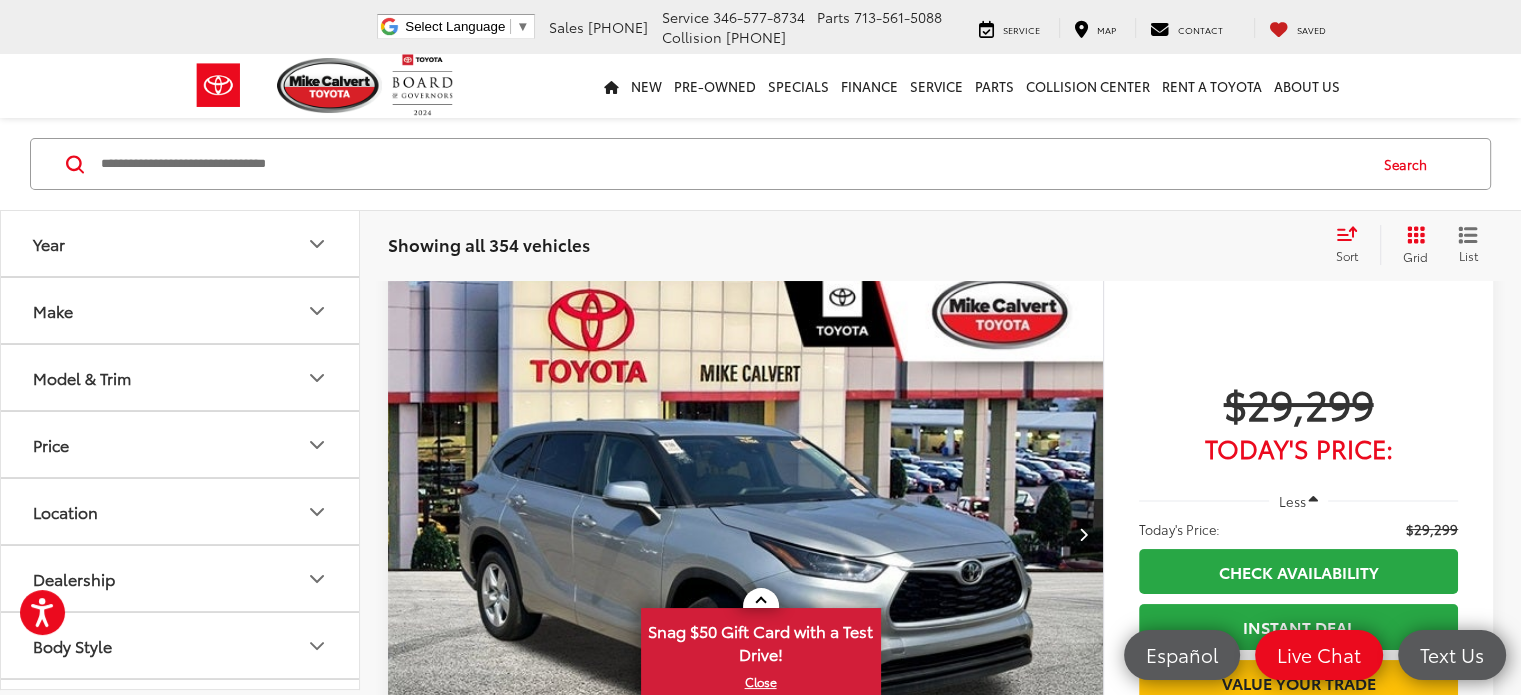 click on "Make" at bounding box center (181, 310) 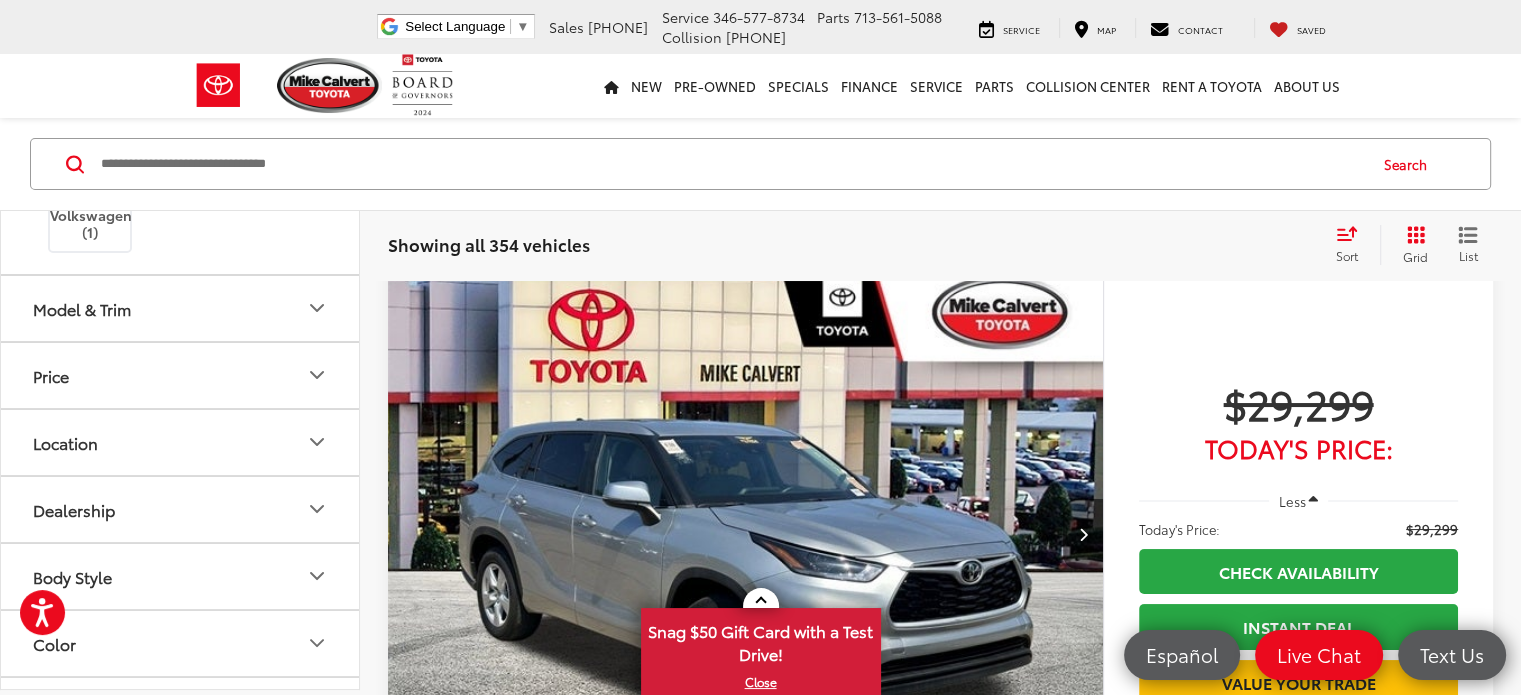 scroll, scrollTop: 724, scrollLeft: 0, axis: vertical 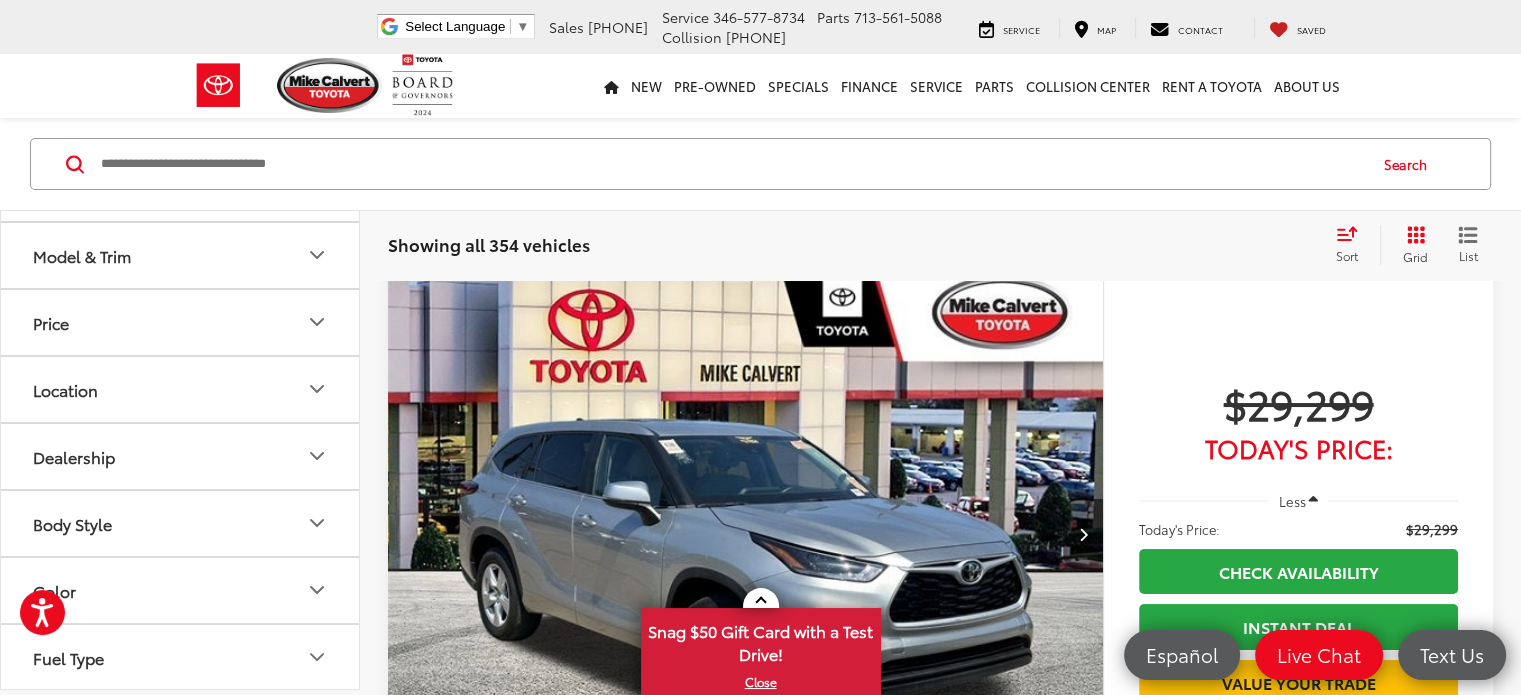 click on "Toyota   (223)" at bounding box center [270, 109] 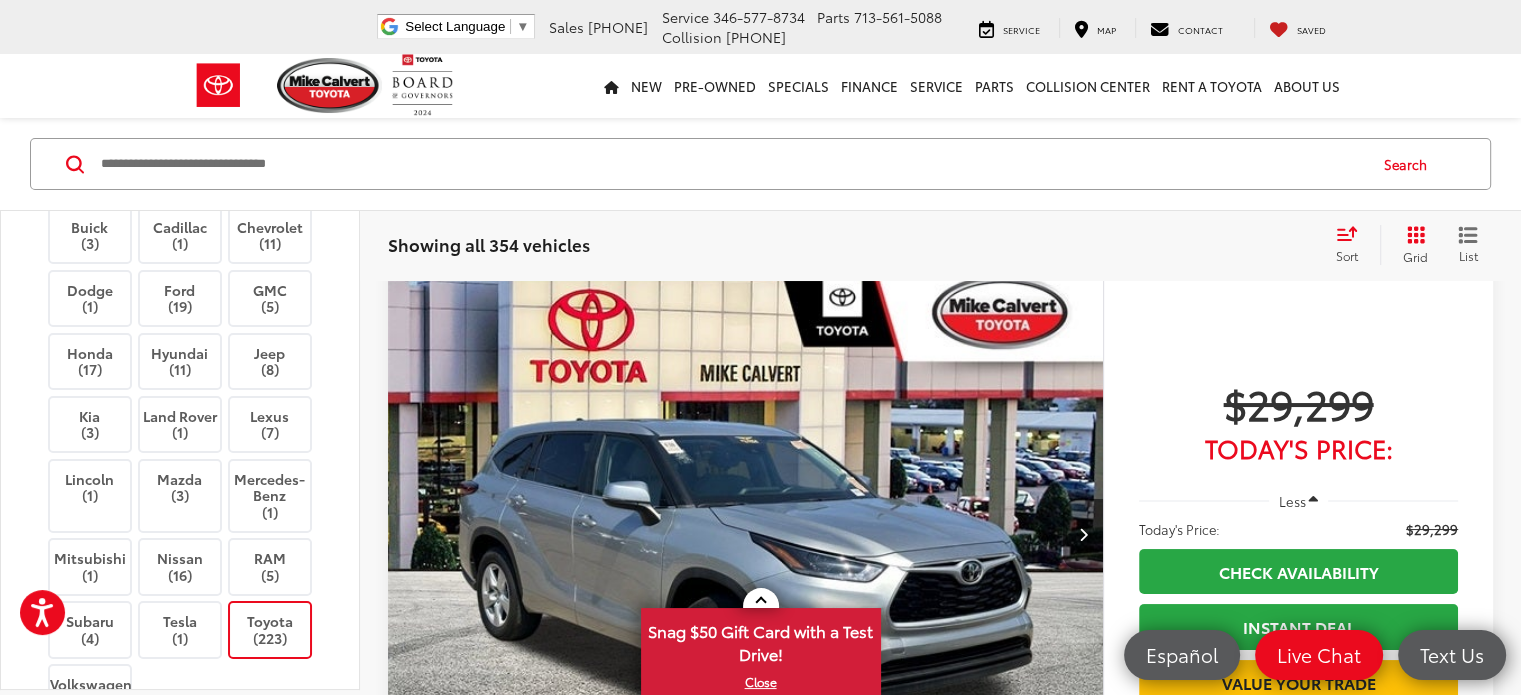 scroll, scrollTop: 188, scrollLeft: 0, axis: vertical 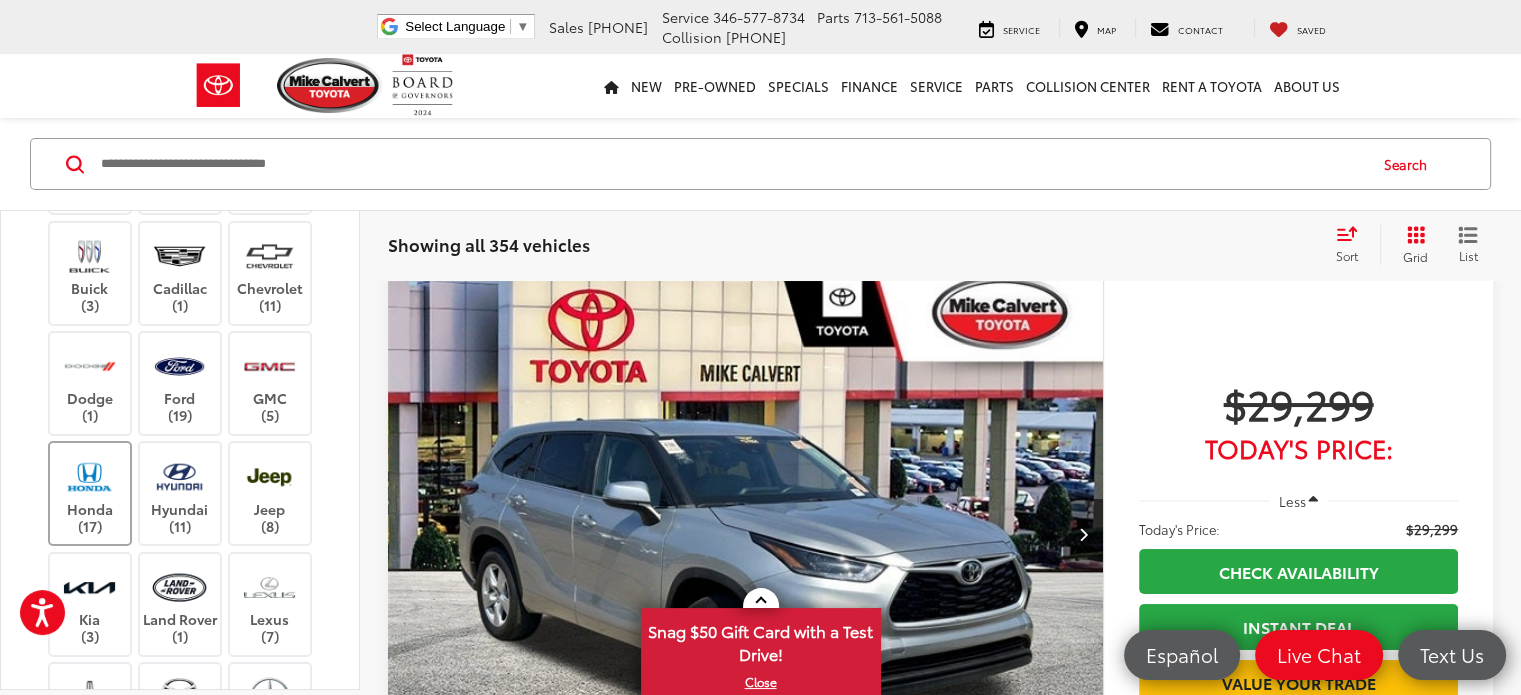 click at bounding box center [89, 477] 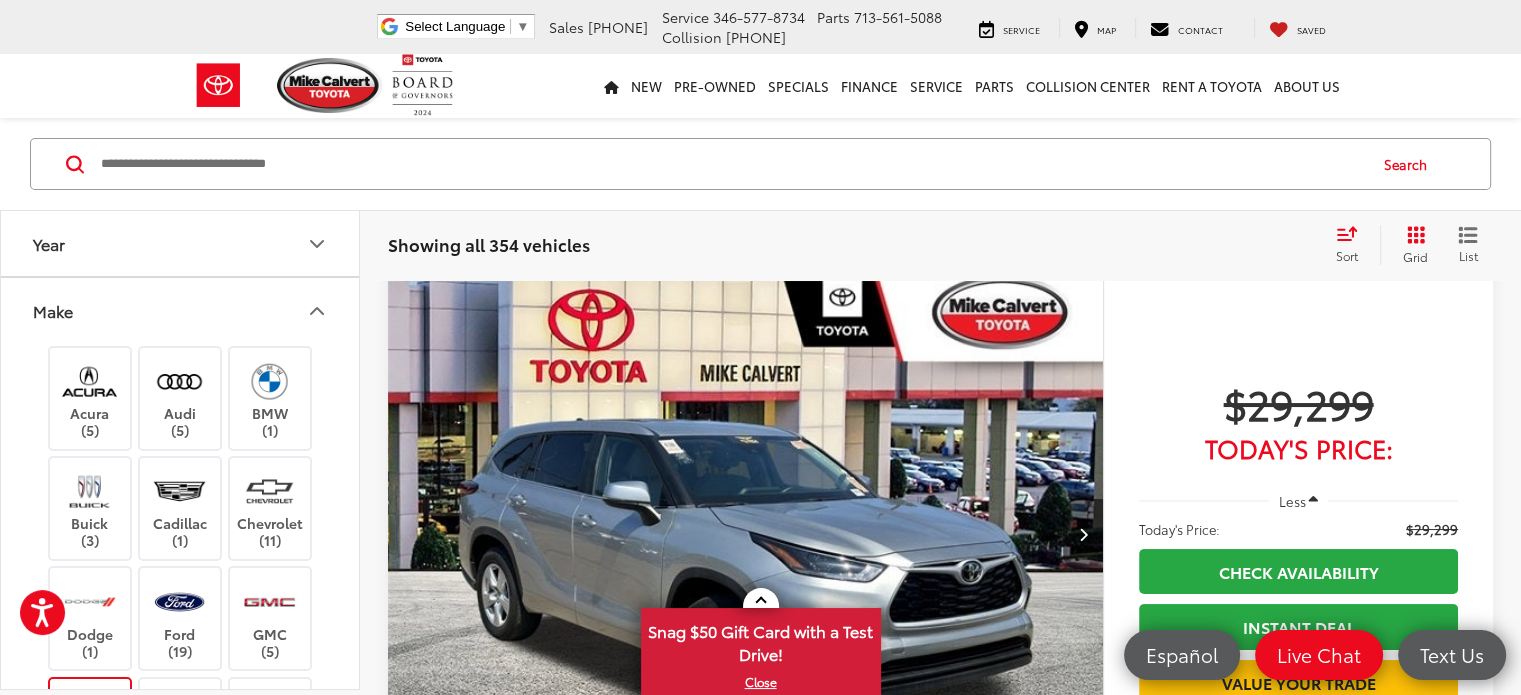click on "Make" at bounding box center (181, 310) 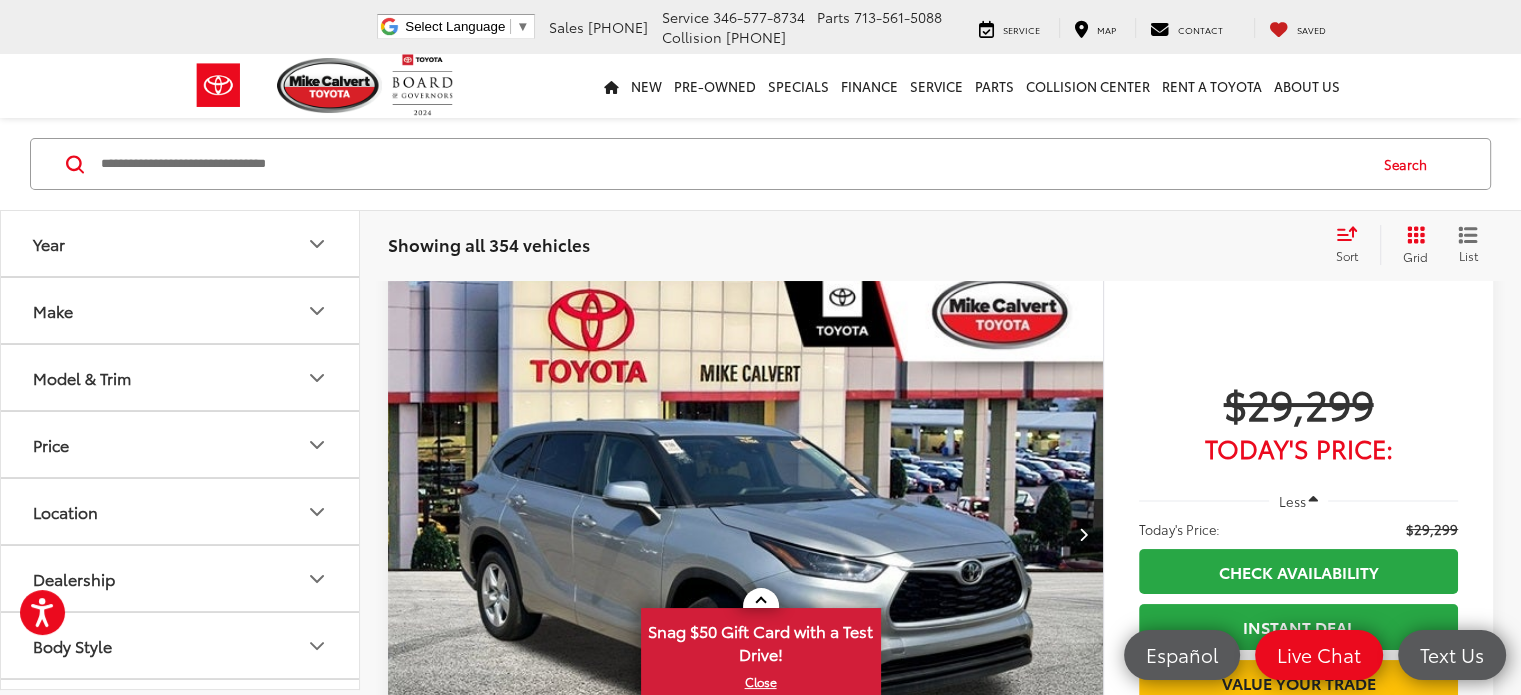click on "Price" at bounding box center (181, 444) 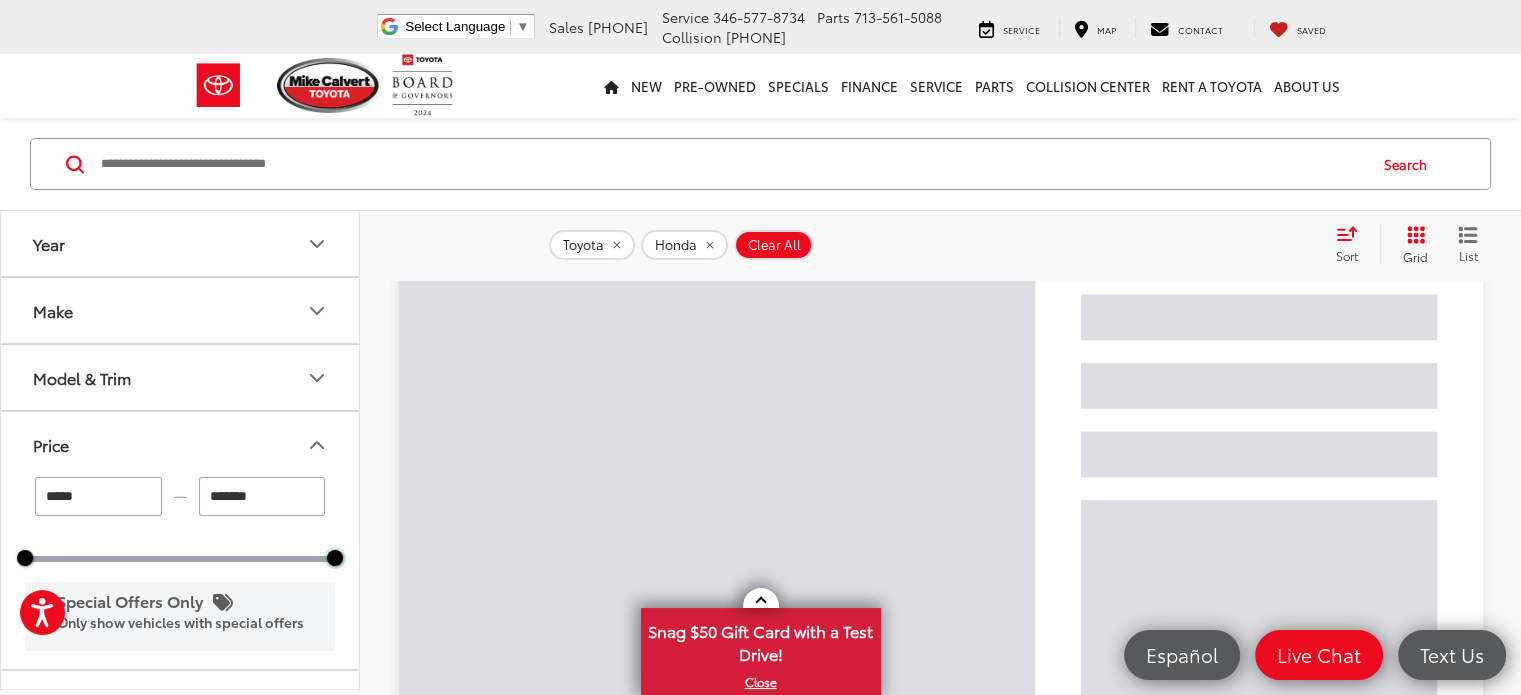drag, startPoint x: 331, startPoint y: 557, endPoint x: 125, endPoint y: 589, distance: 208.47063 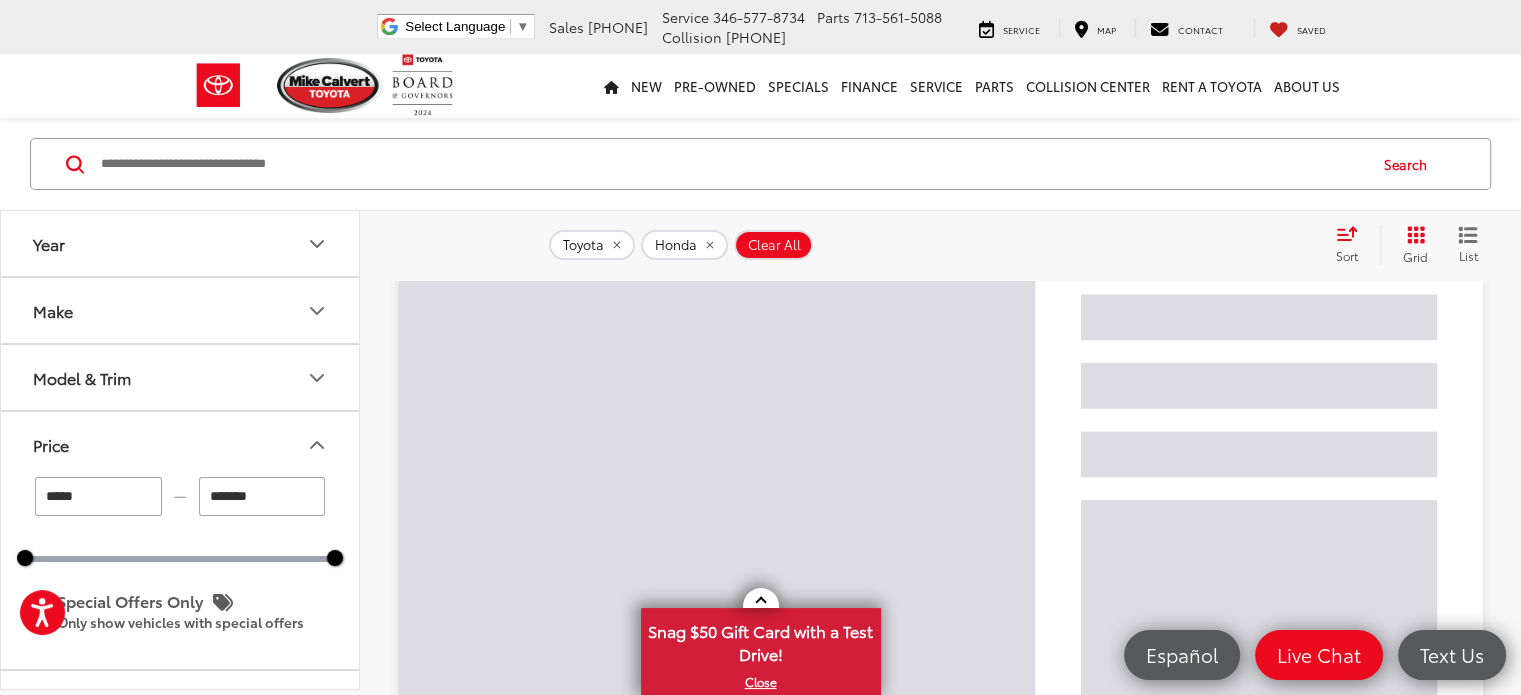 click on "***** — ******* 5000 516000" at bounding box center [180, 519] 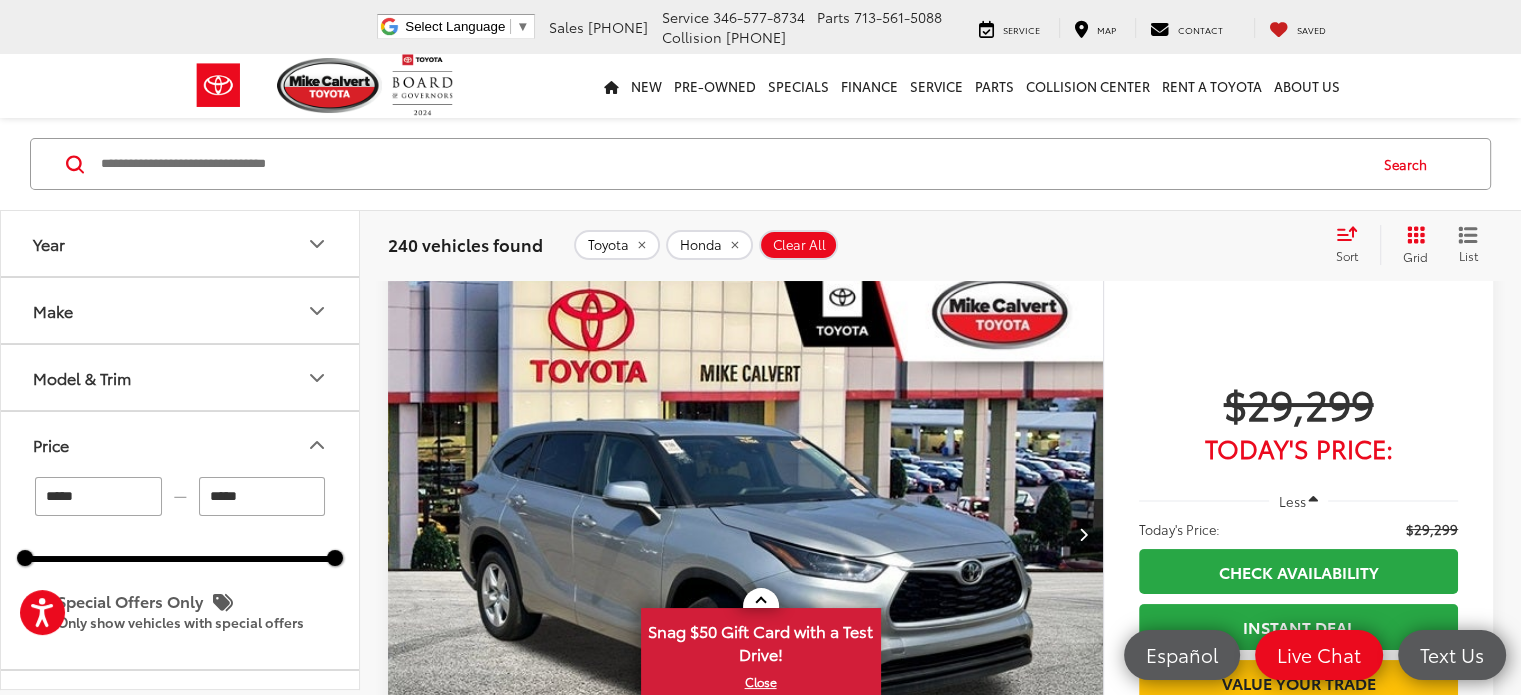 click on "***** — ***** 5000 516000" at bounding box center (180, 519) 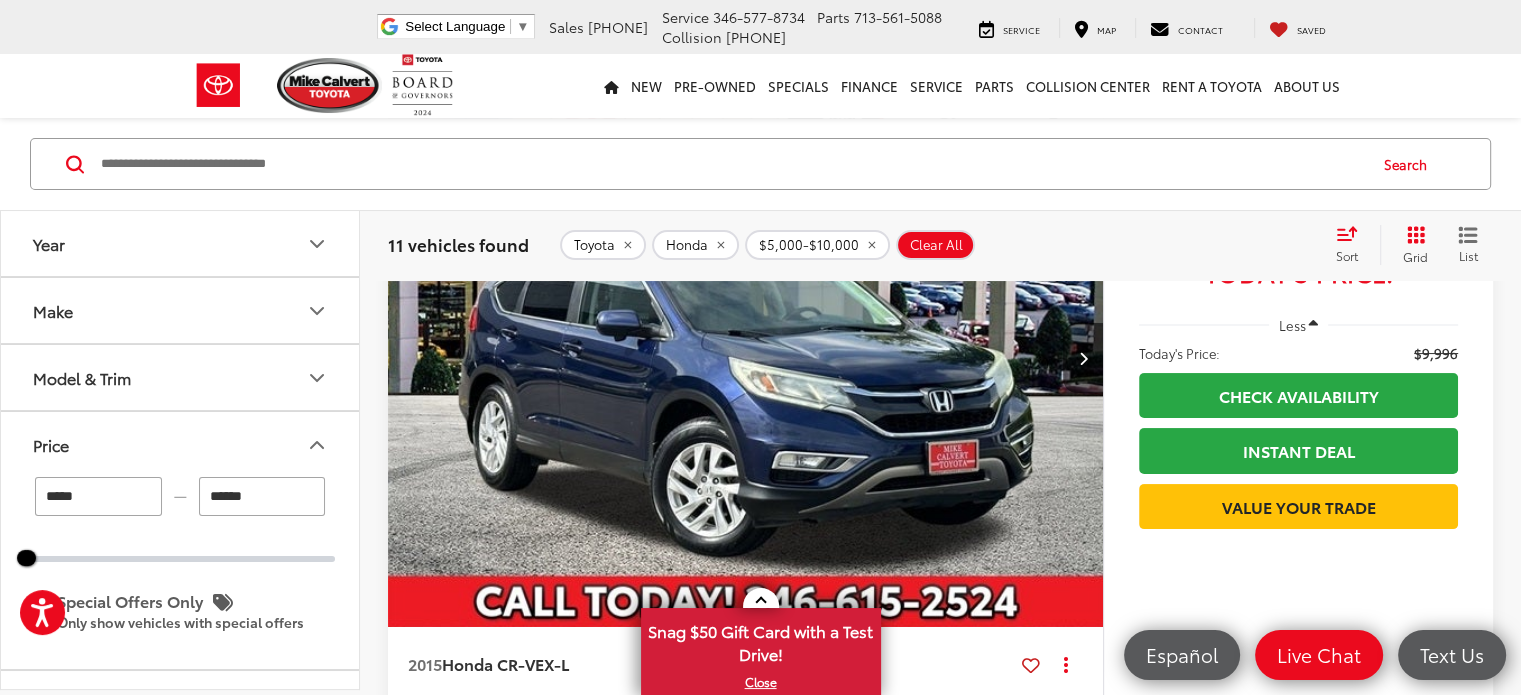 scroll, scrollTop: 172, scrollLeft: 0, axis: vertical 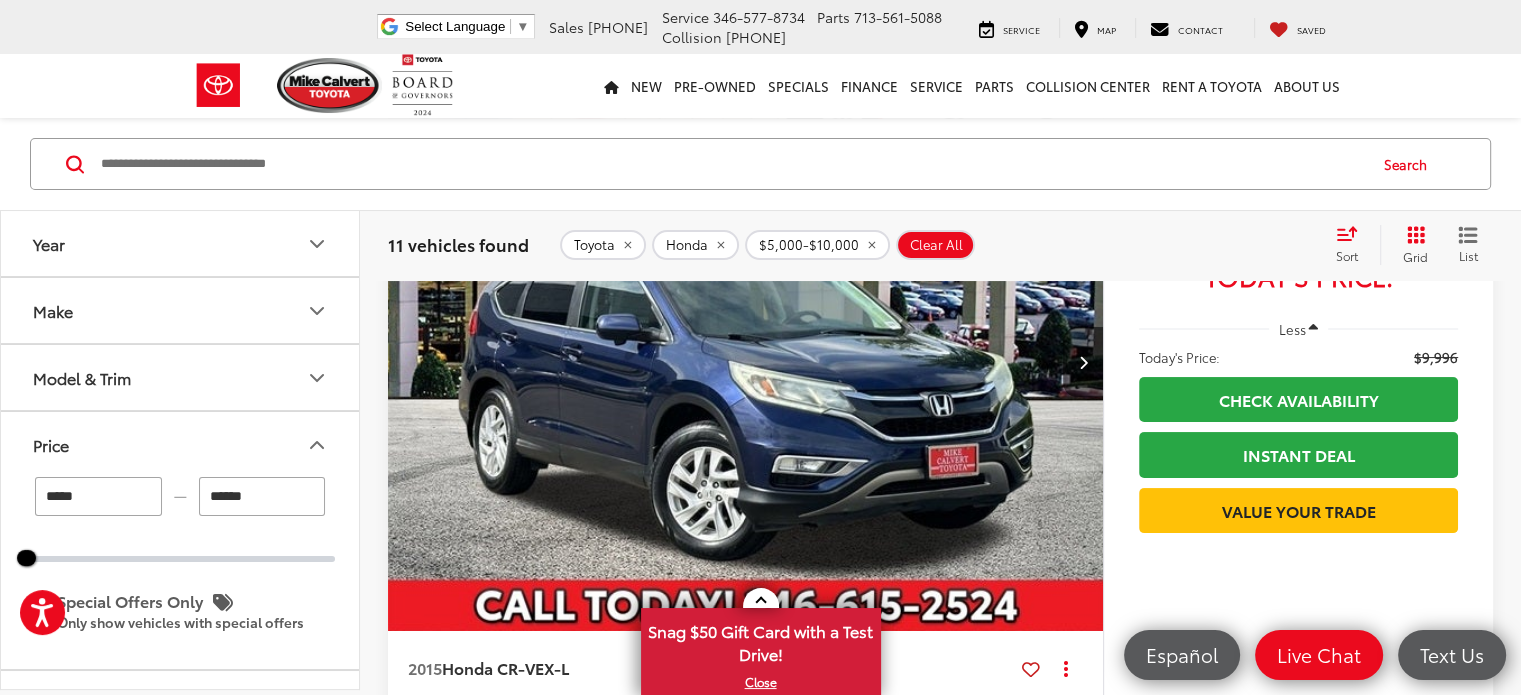 click at bounding box center (741, 840) 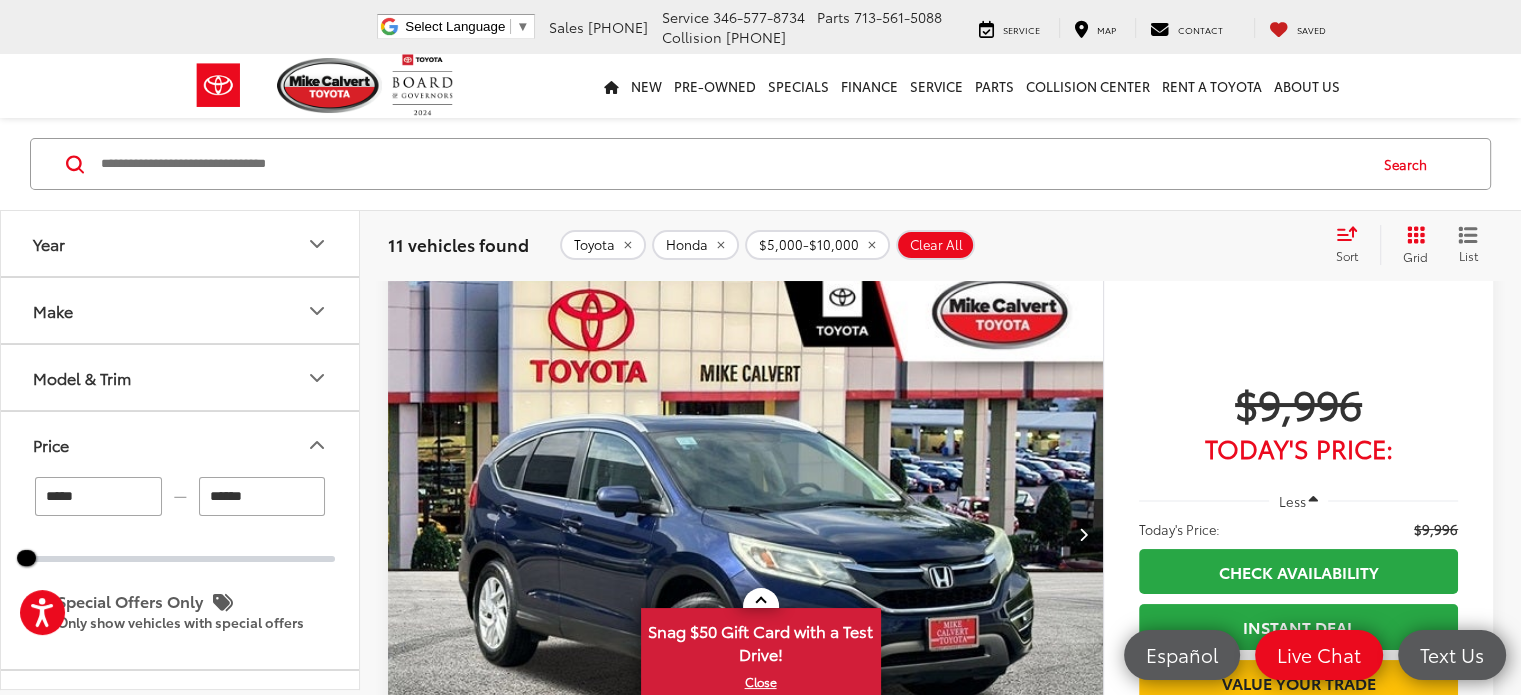click at bounding box center (746, 535) 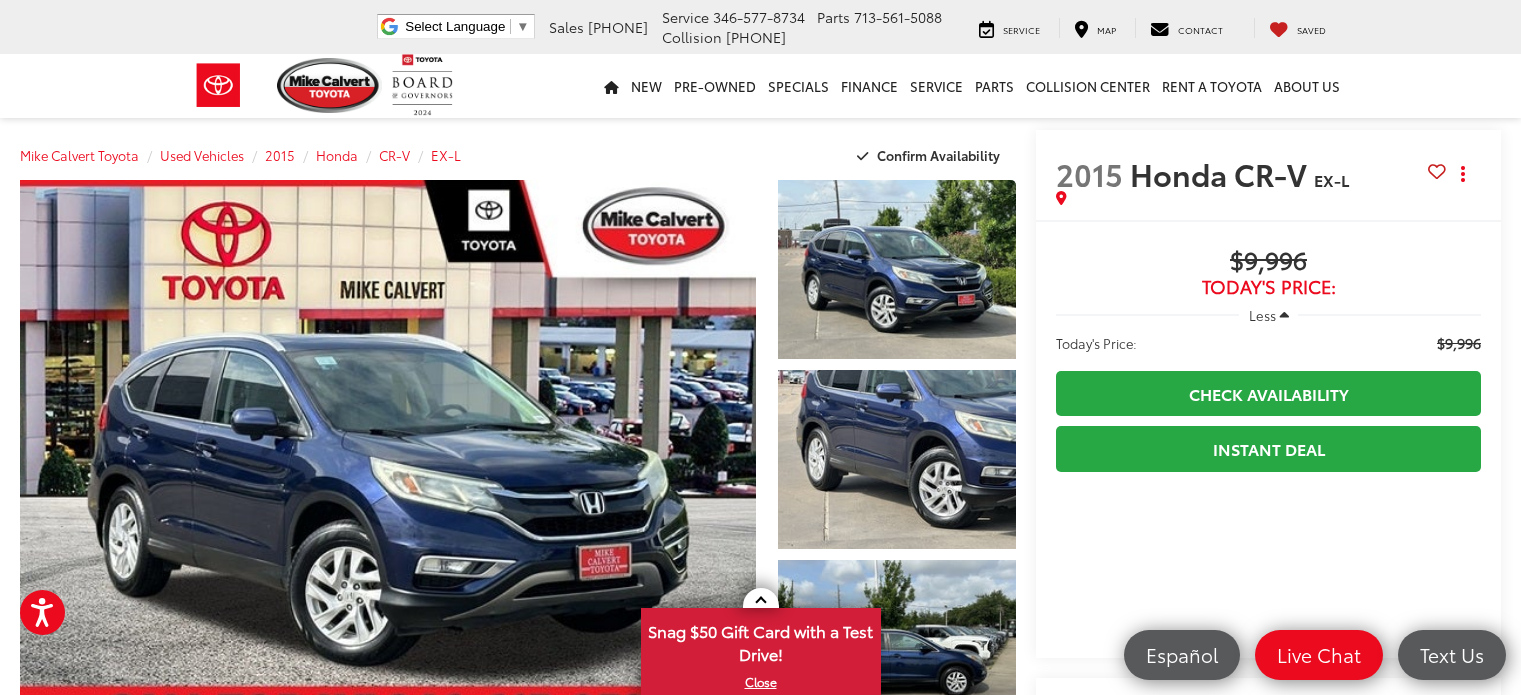 scroll, scrollTop: 0, scrollLeft: 0, axis: both 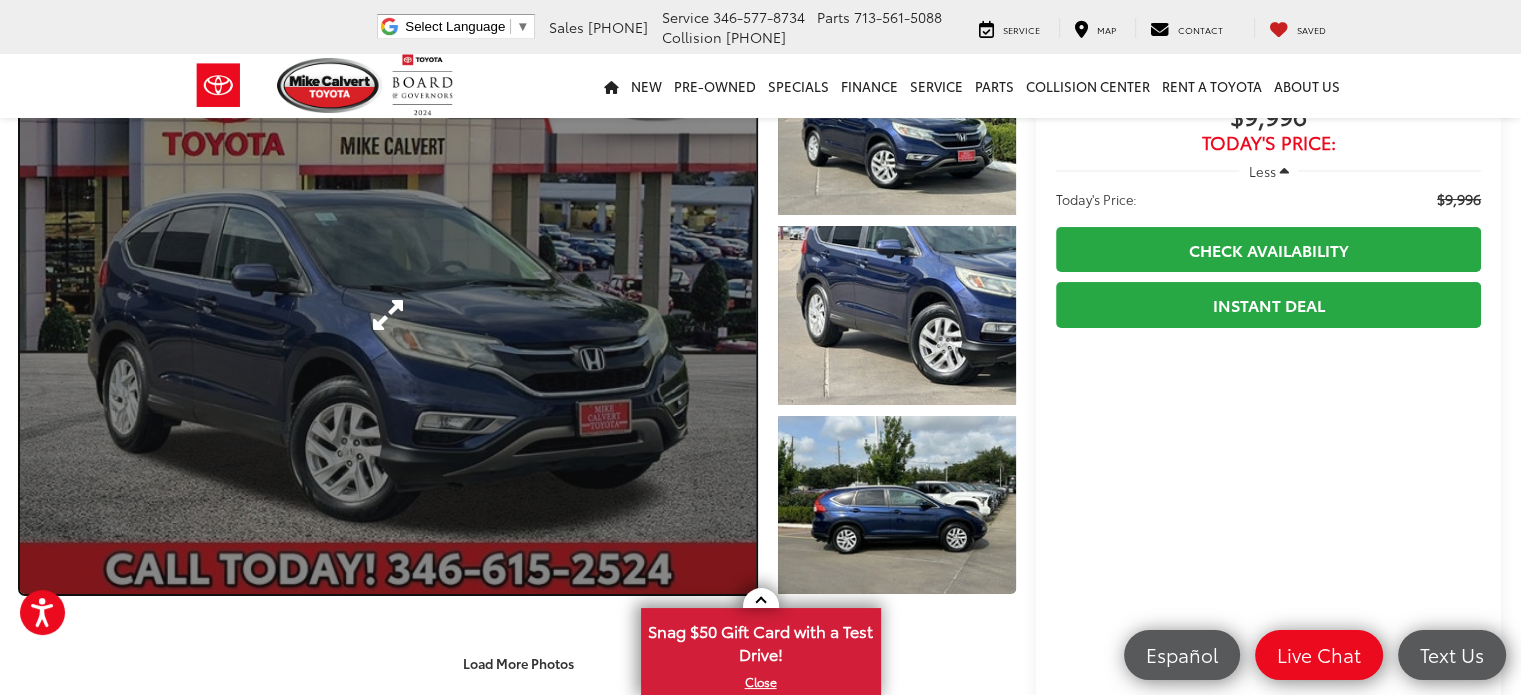click at bounding box center [388, 315] 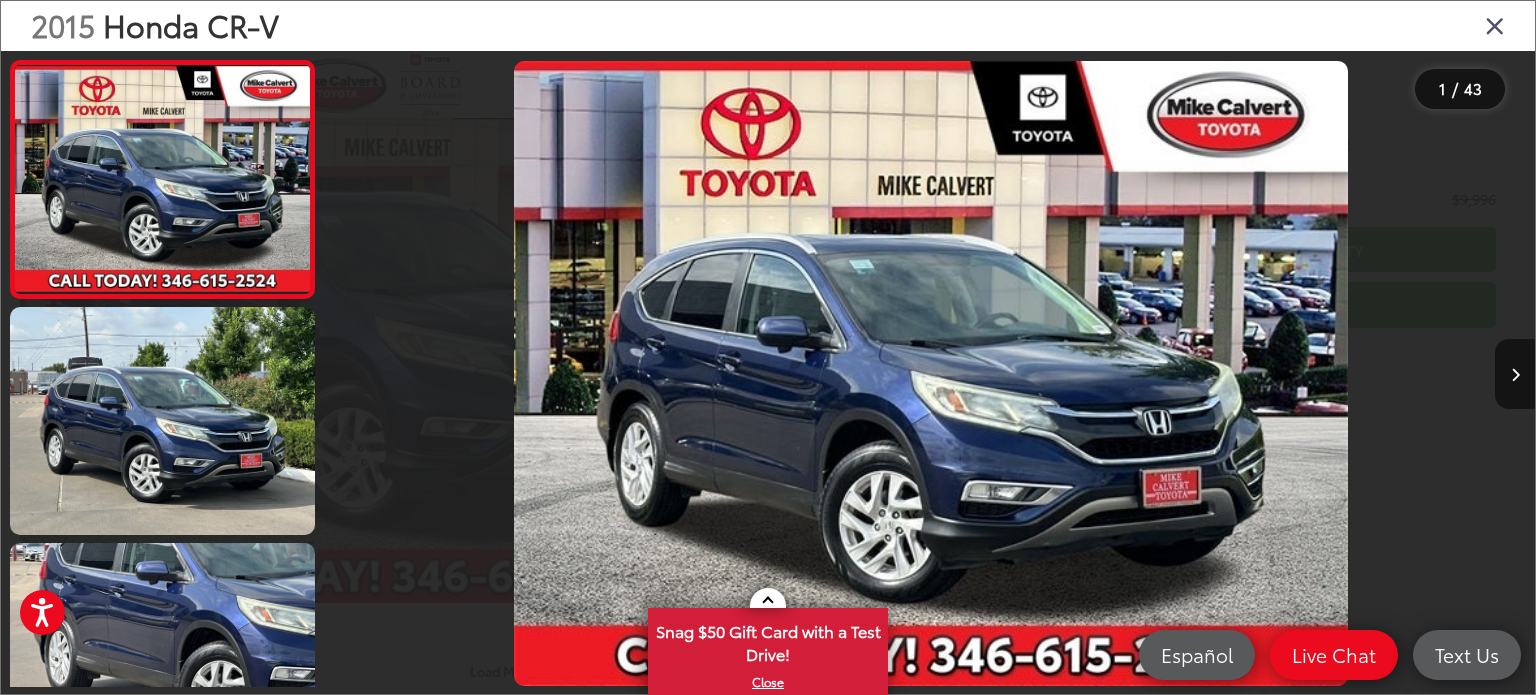 click at bounding box center [1495, 25] 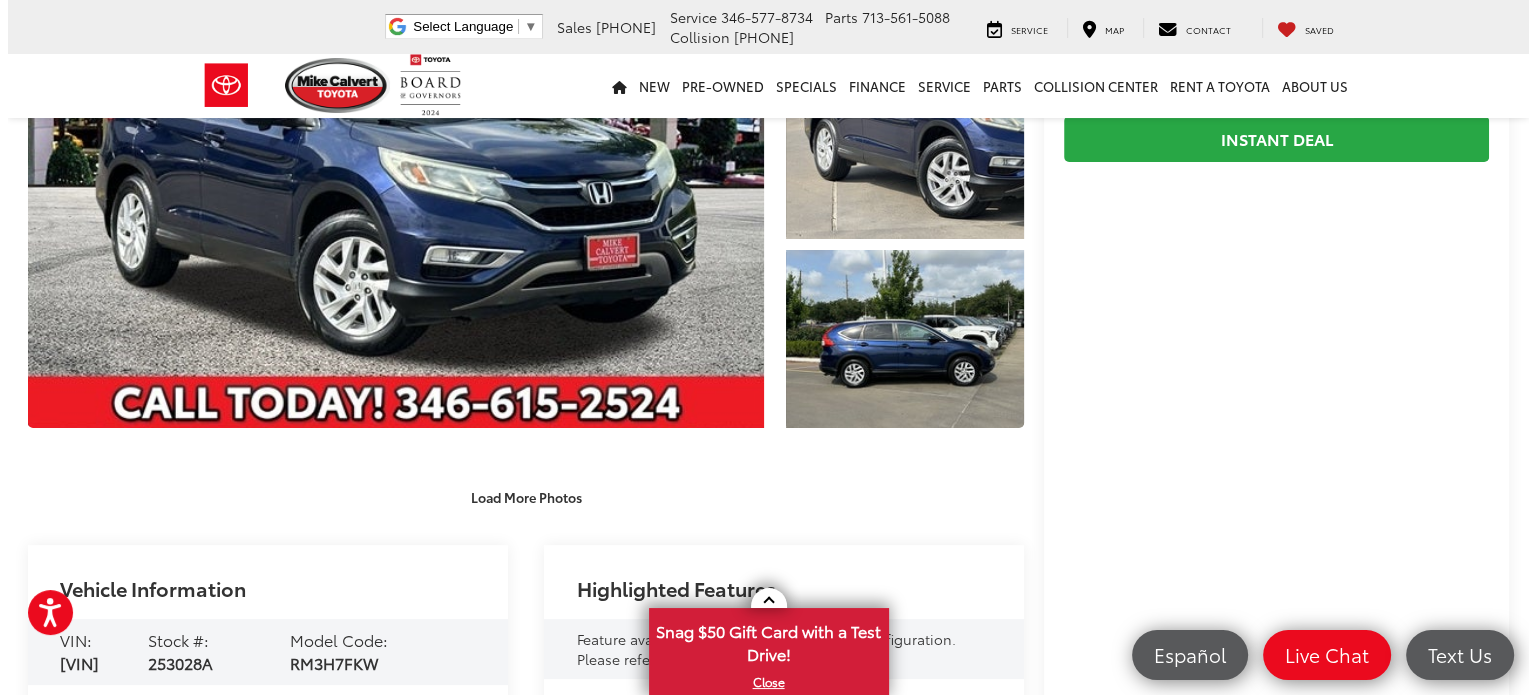 scroll, scrollTop: 347, scrollLeft: 0, axis: vertical 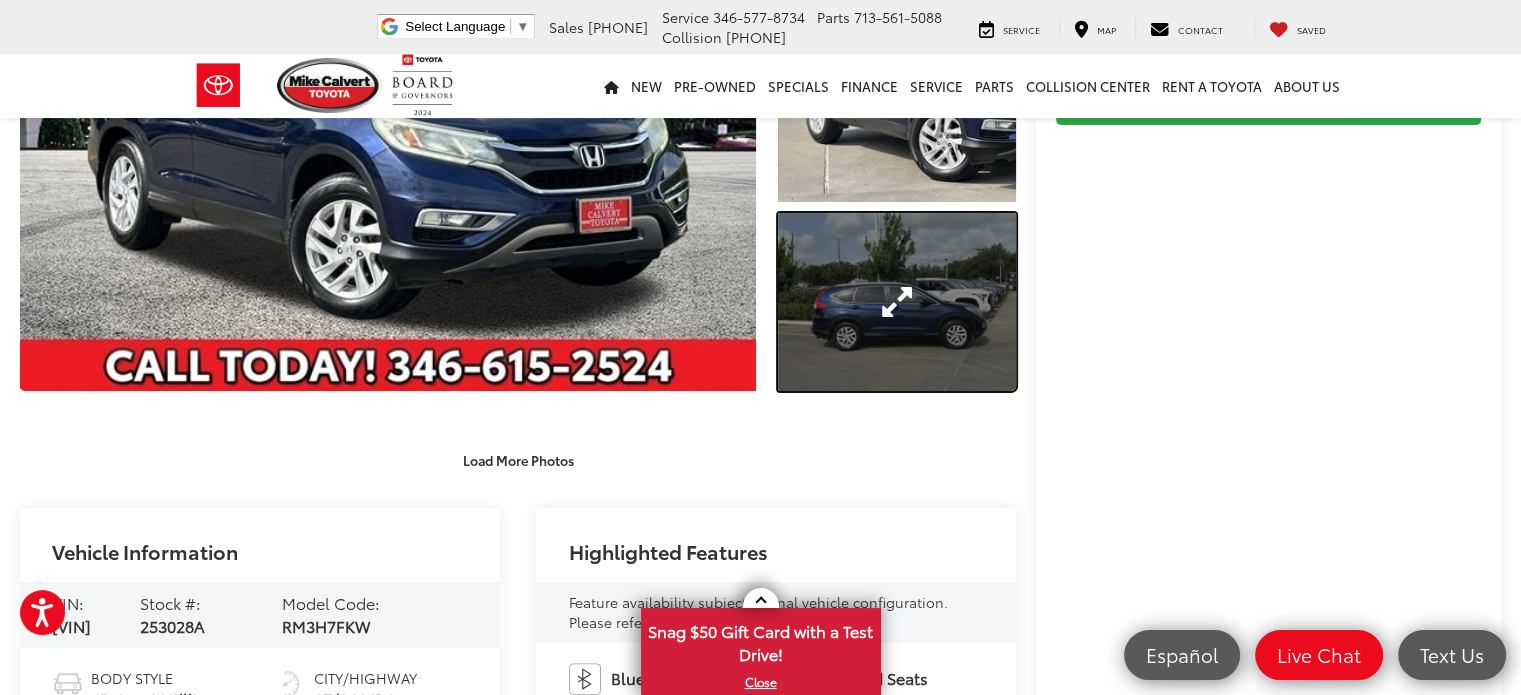 click at bounding box center (897, 302) 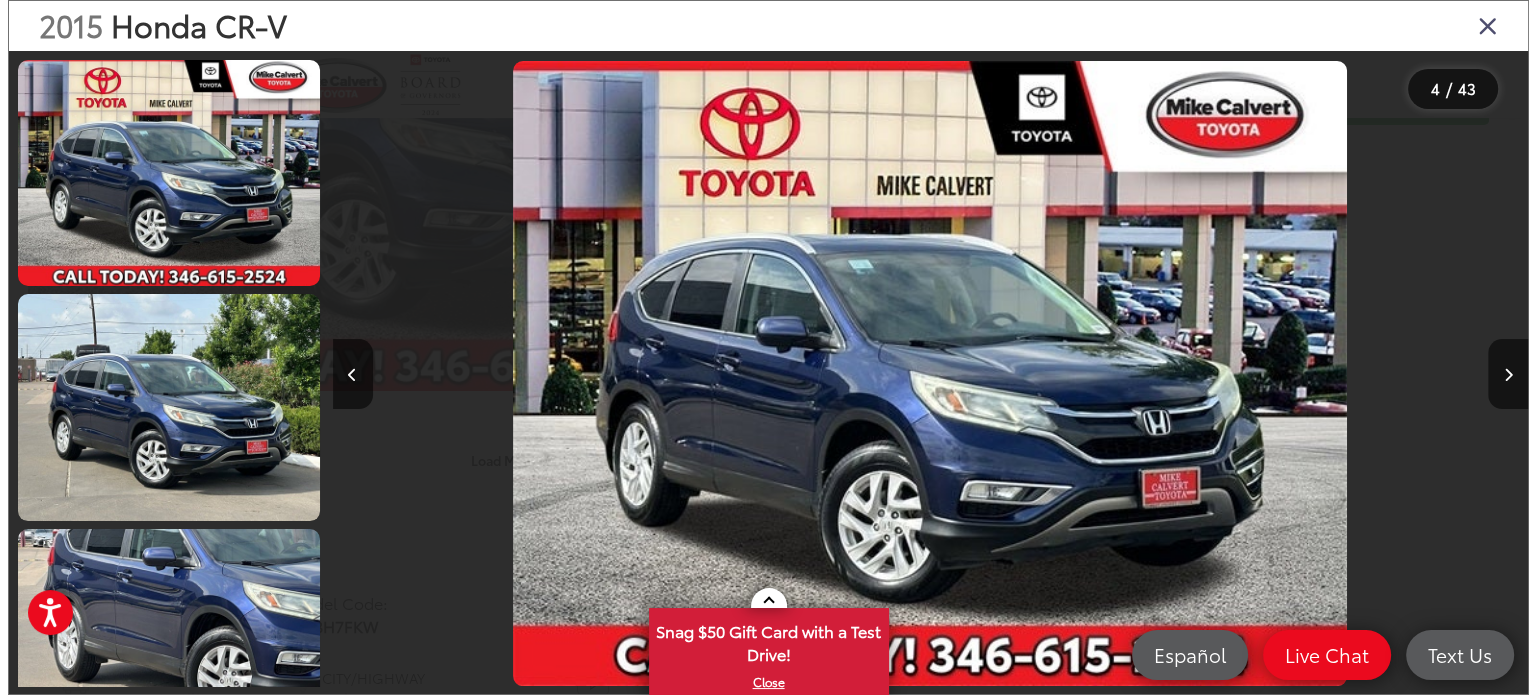 scroll, scrollTop: 537, scrollLeft: 0, axis: vertical 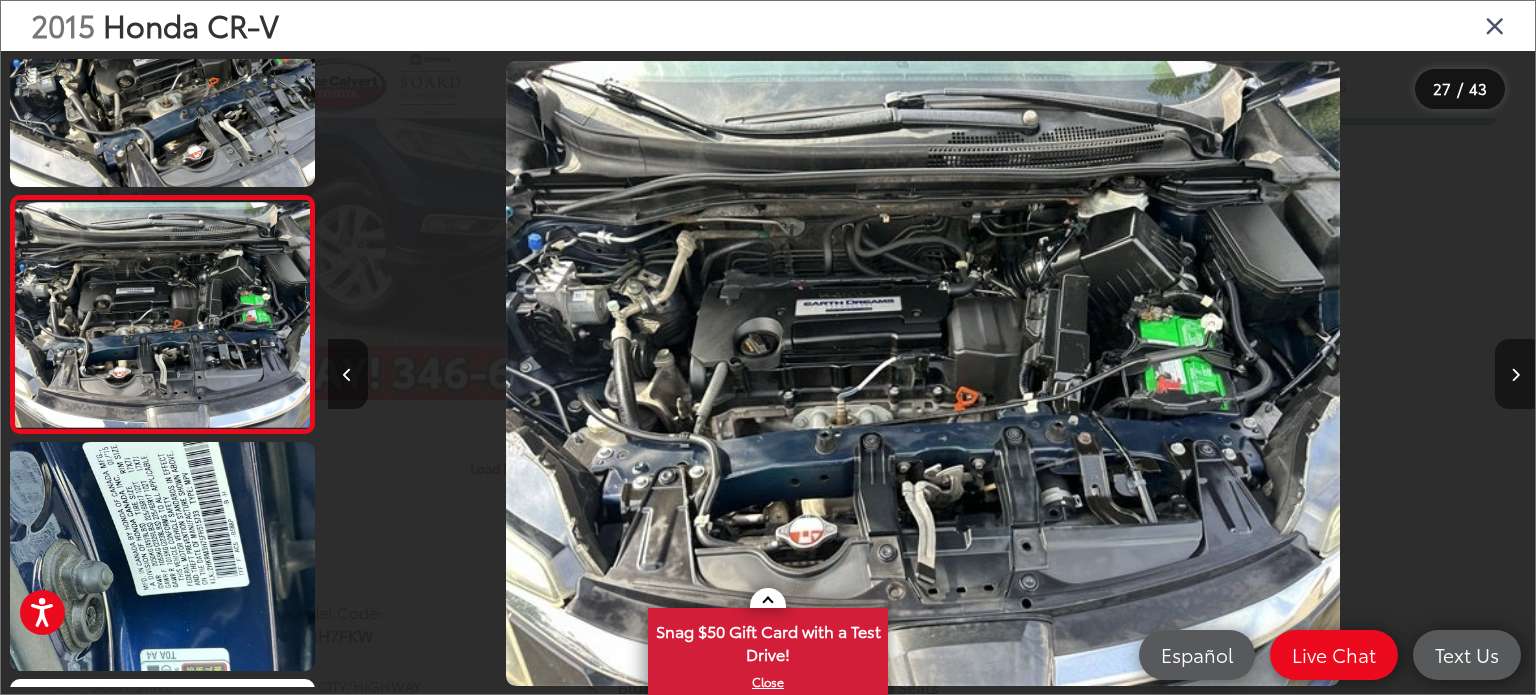 click at bounding box center [1515, 374] 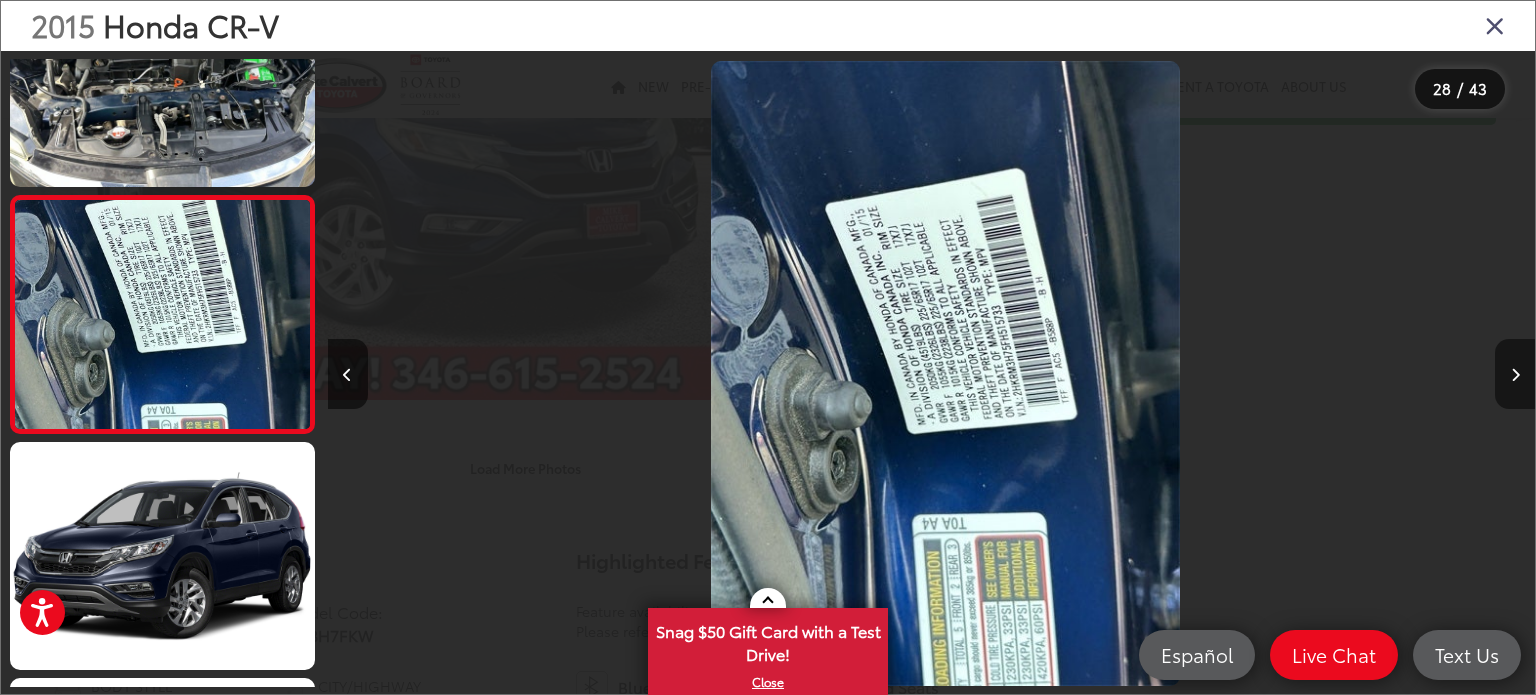 click at bounding box center [1515, 374] 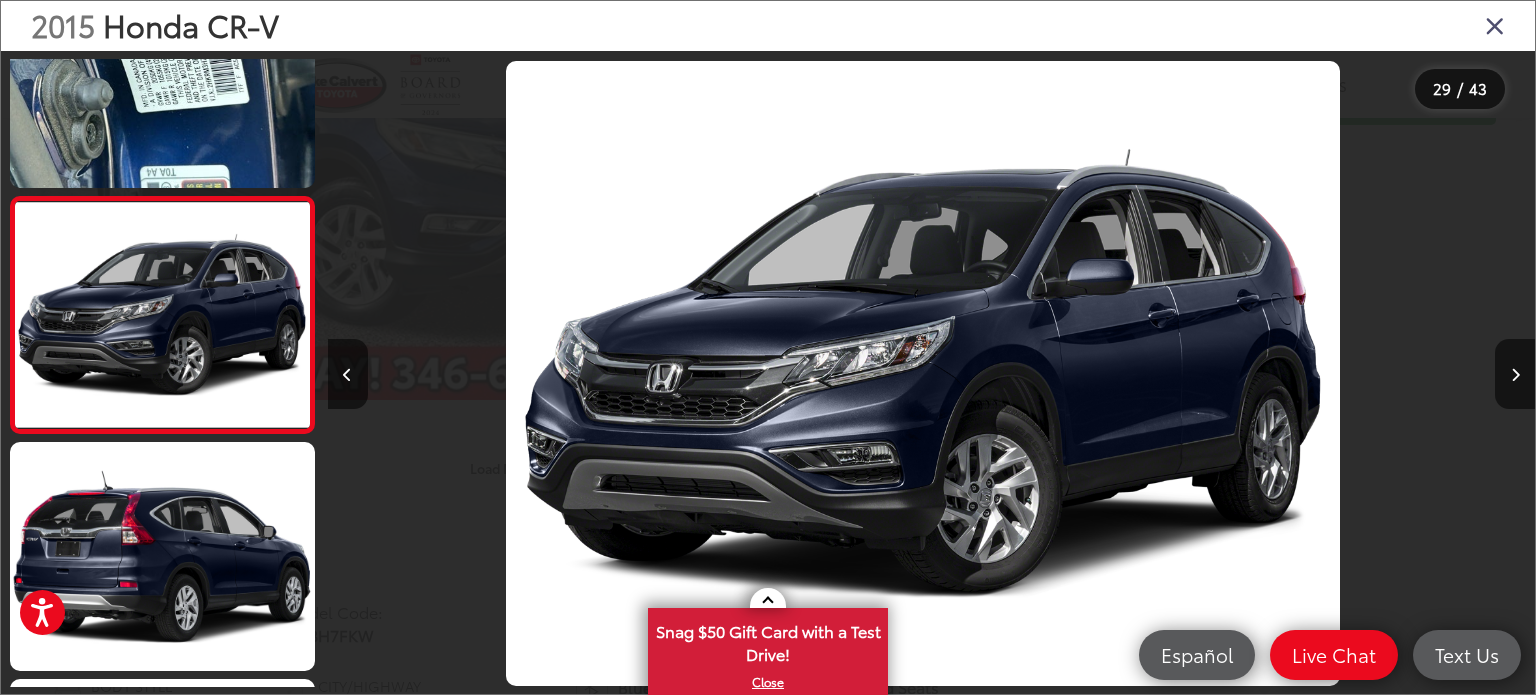 click at bounding box center (1495, 25) 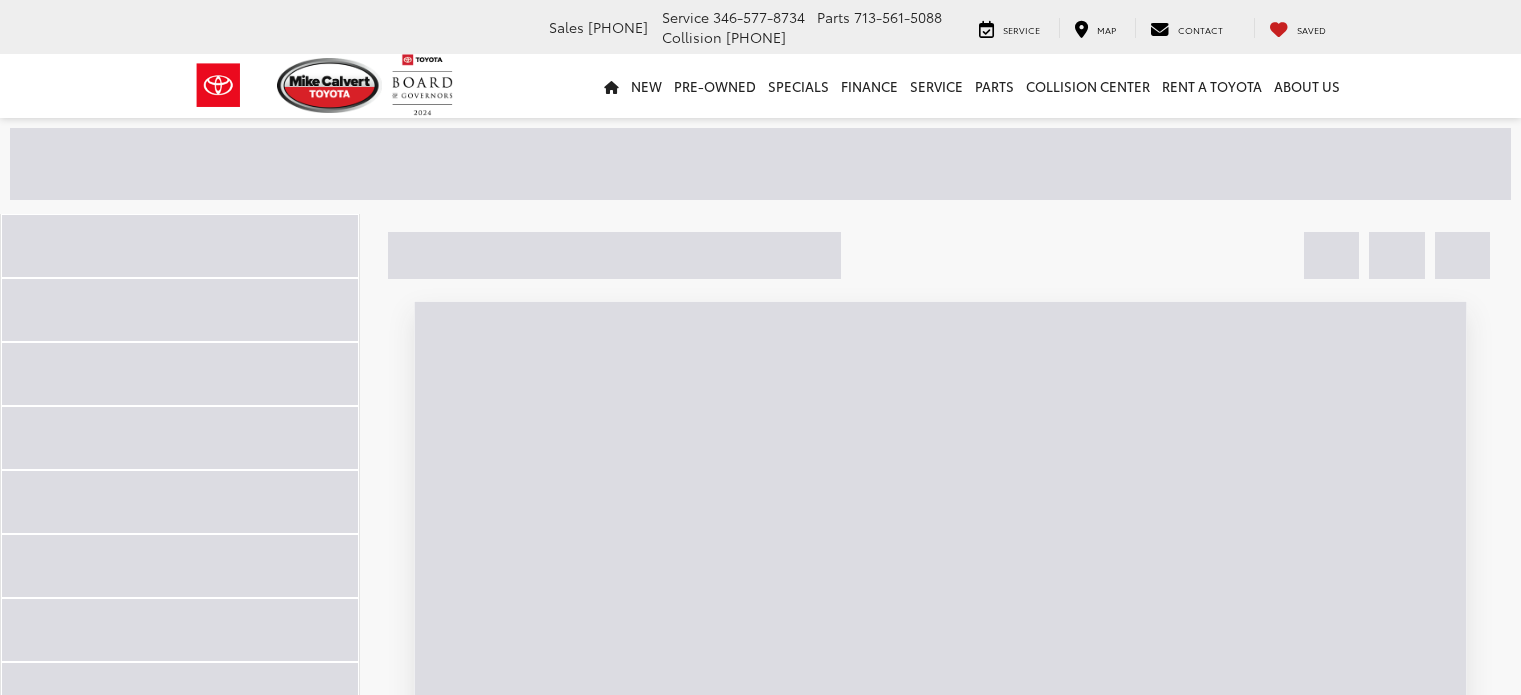 scroll, scrollTop: 0, scrollLeft: 0, axis: both 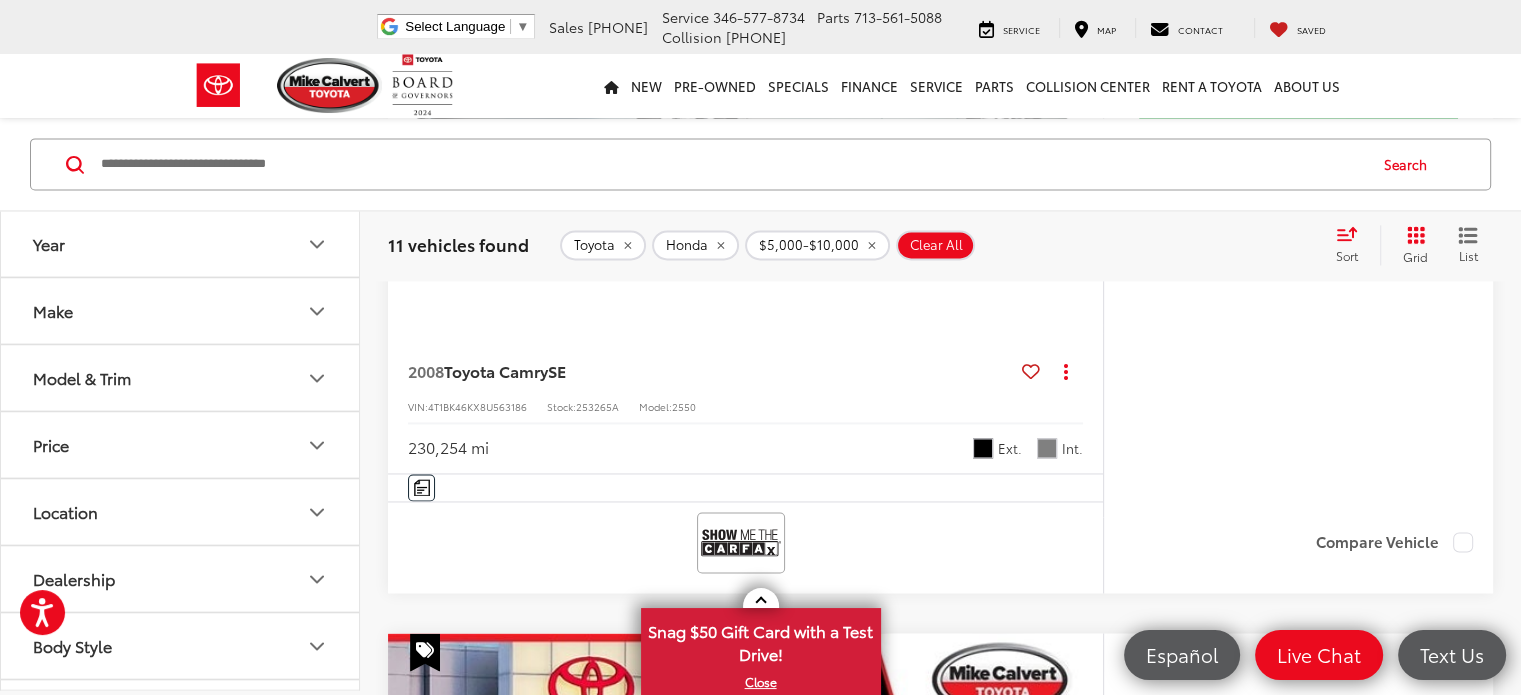 click on "$5,000-$10,000" at bounding box center [809, 245] 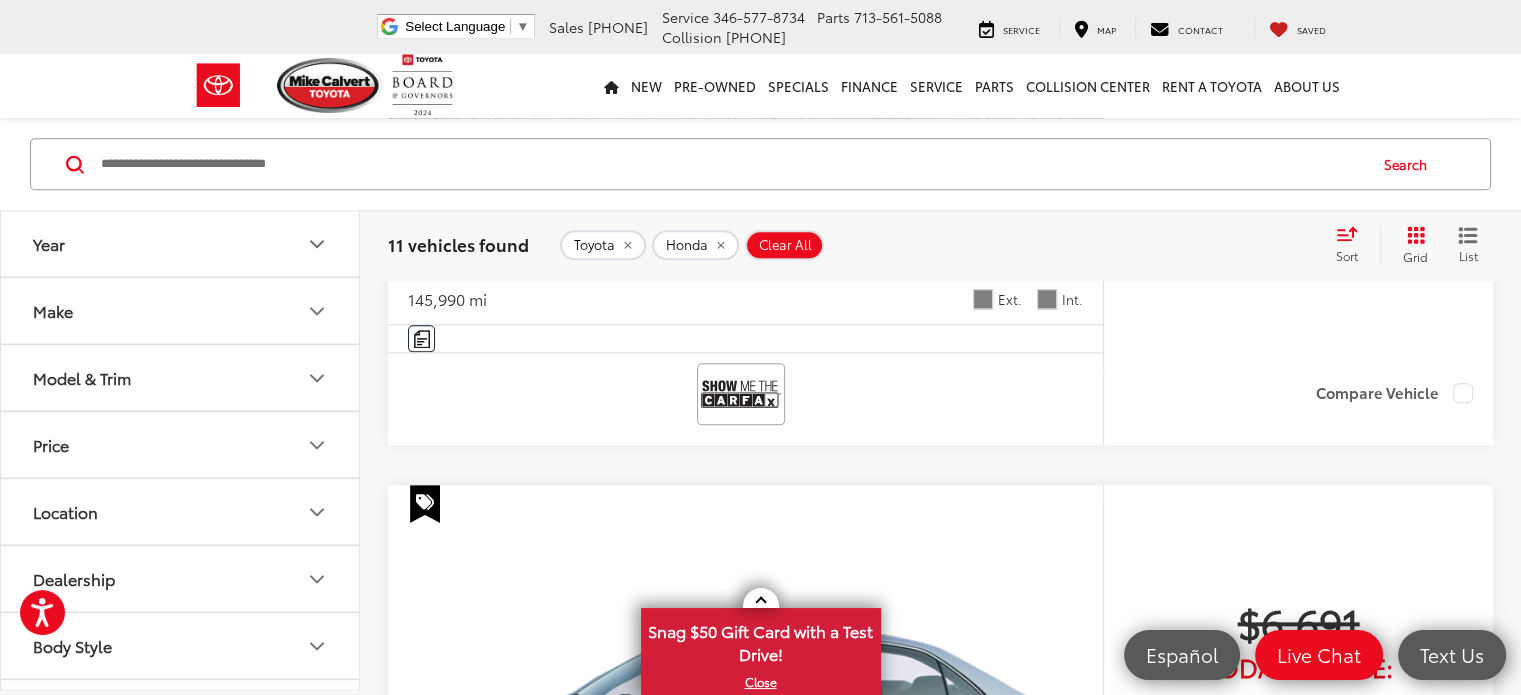 scroll, scrollTop: 687, scrollLeft: 0, axis: vertical 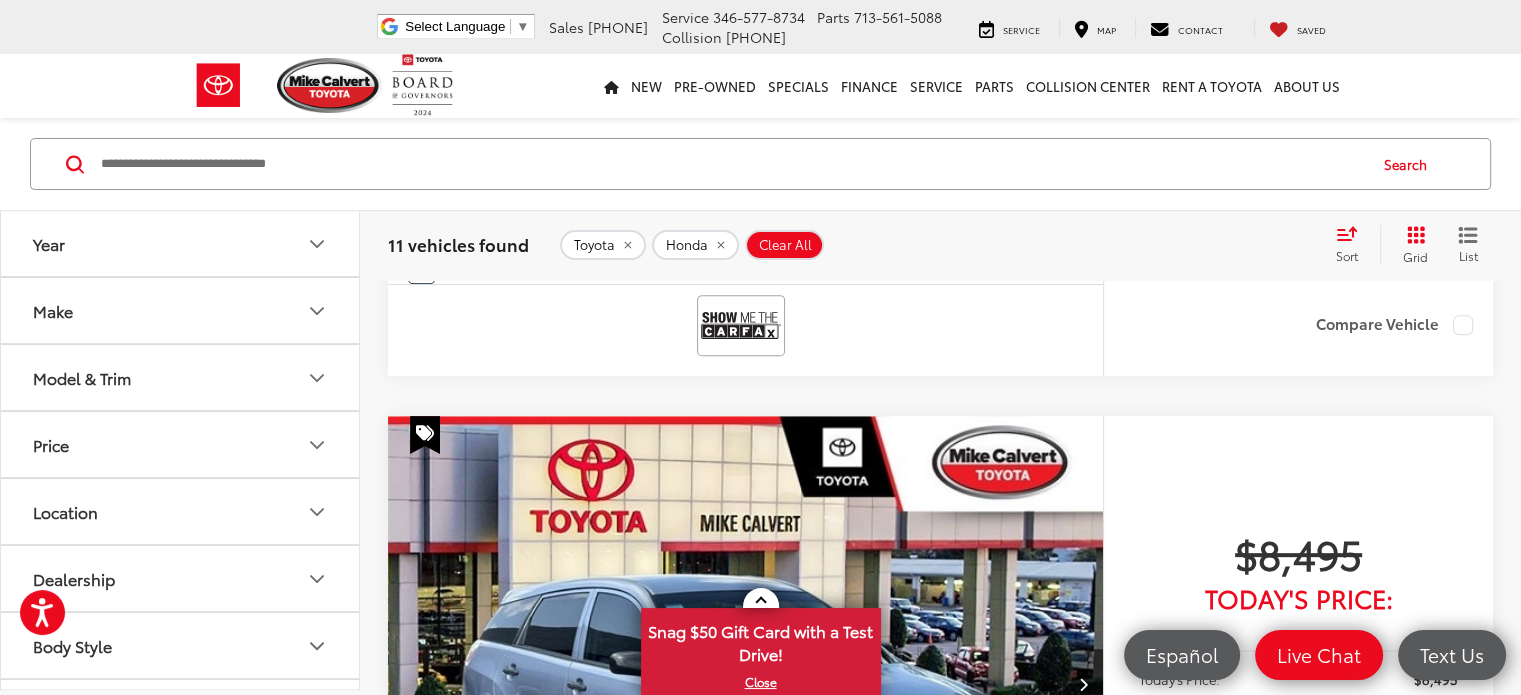 click on "Price" at bounding box center (181, 444) 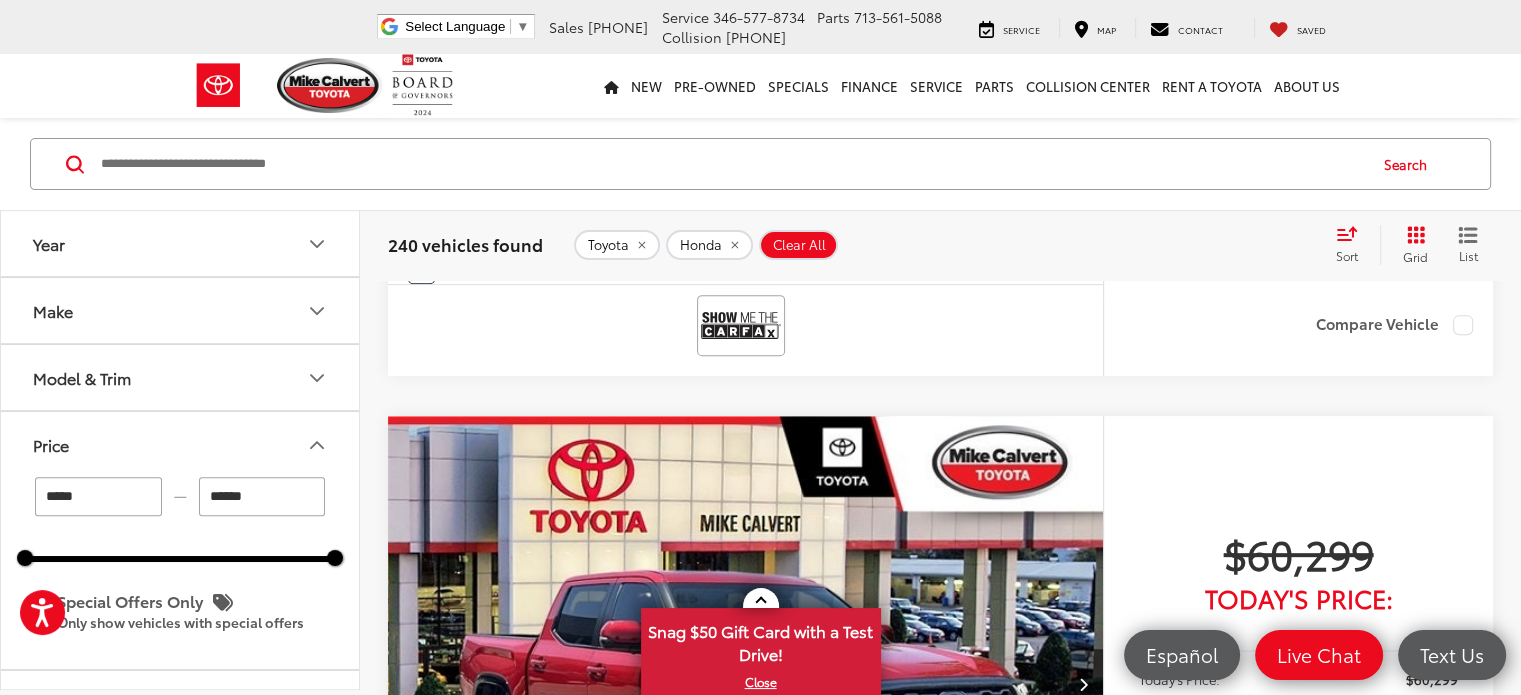 scroll, scrollTop: 0, scrollLeft: 0, axis: both 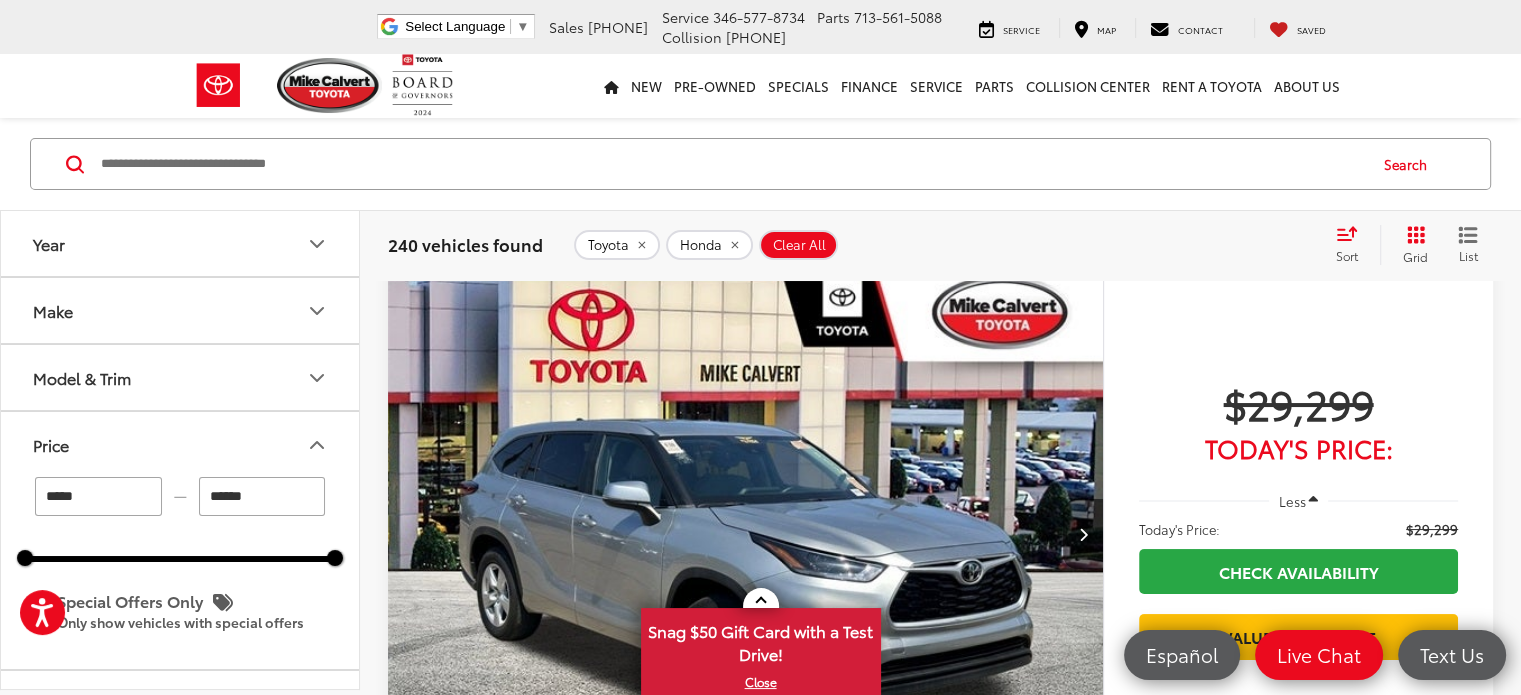 click on "******" at bounding box center [262, 496] 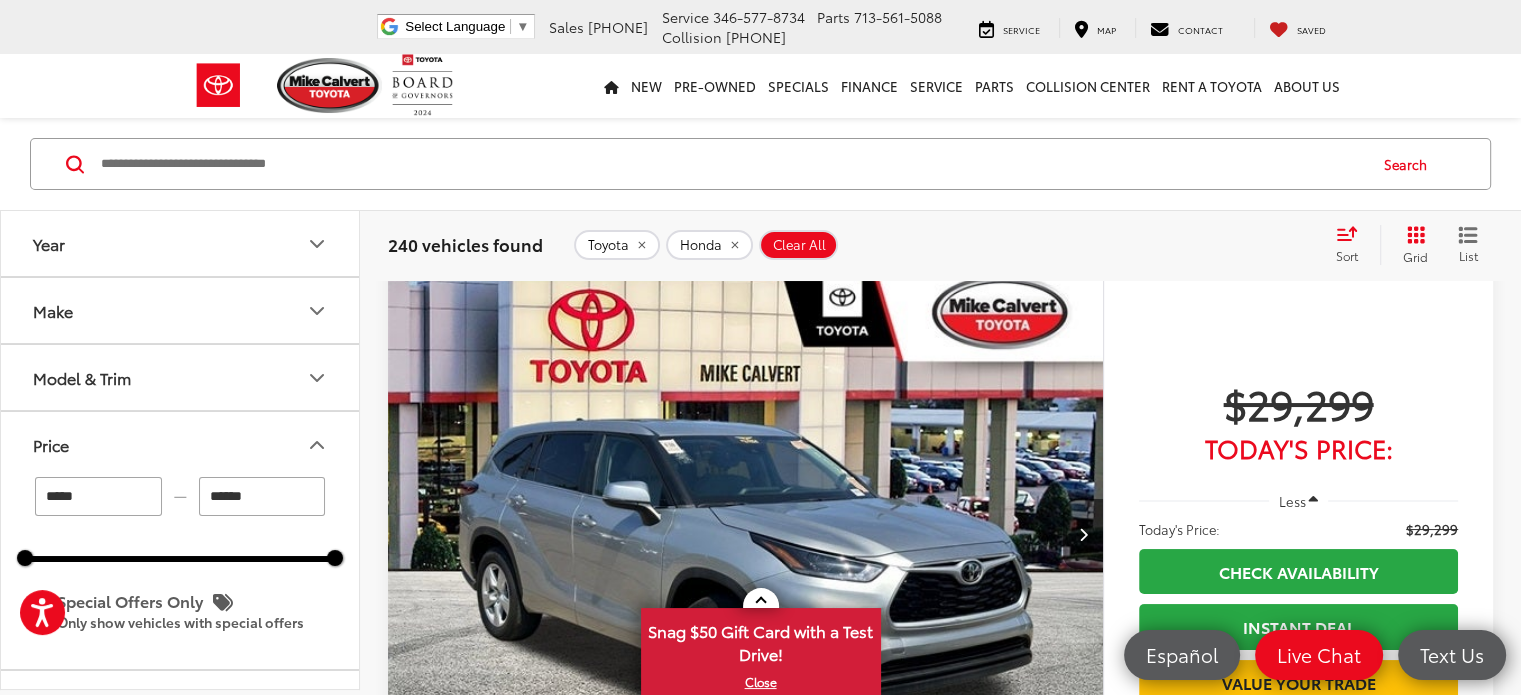 click on "******" at bounding box center [262, 496] 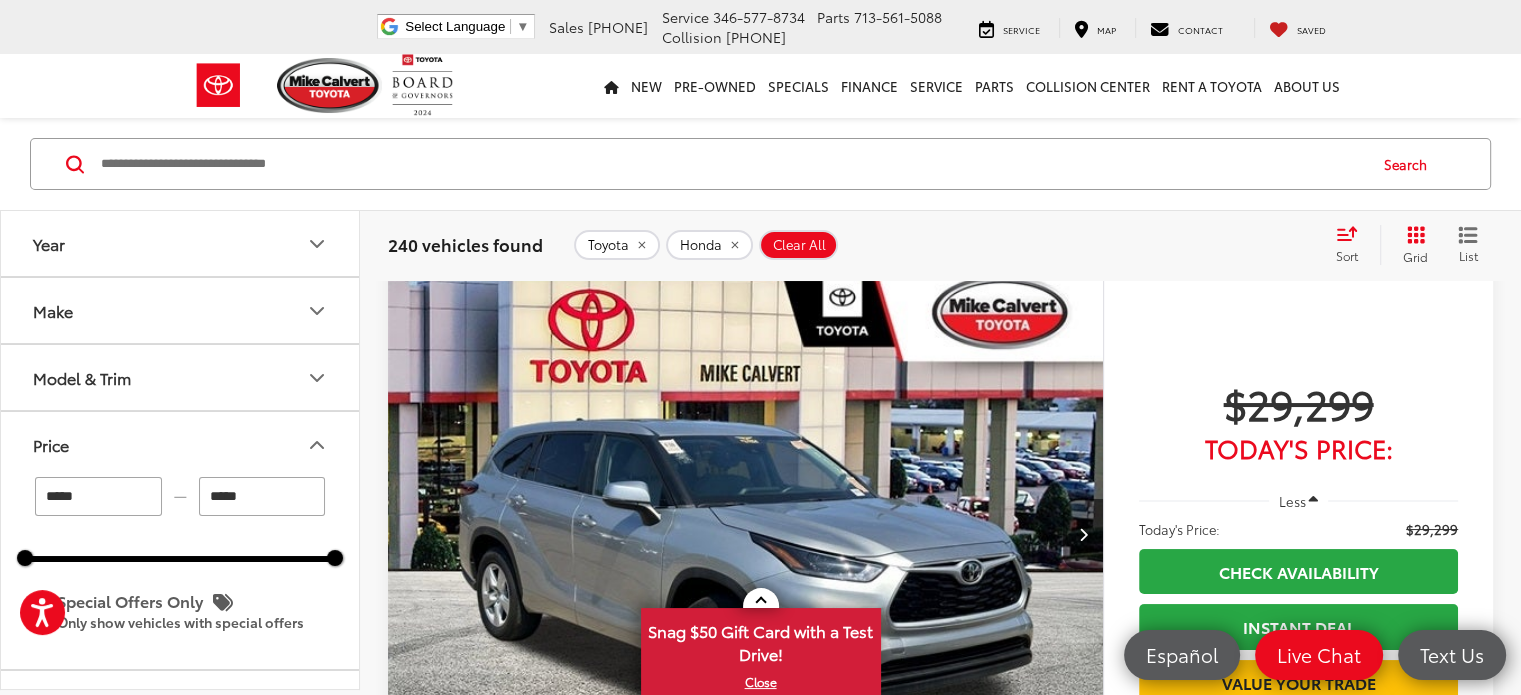 type on "******" 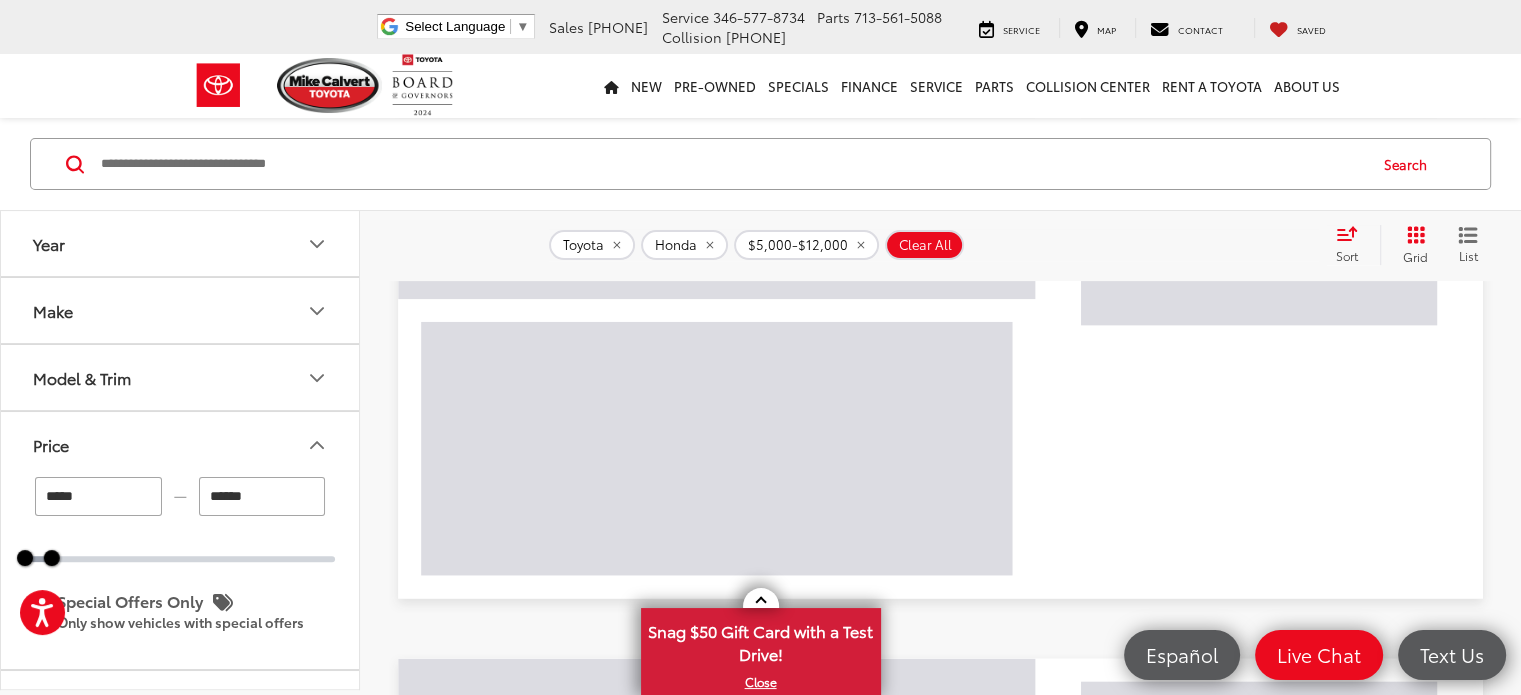 scroll, scrollTop: 403, scrollLeft: 0, axis: vertical 